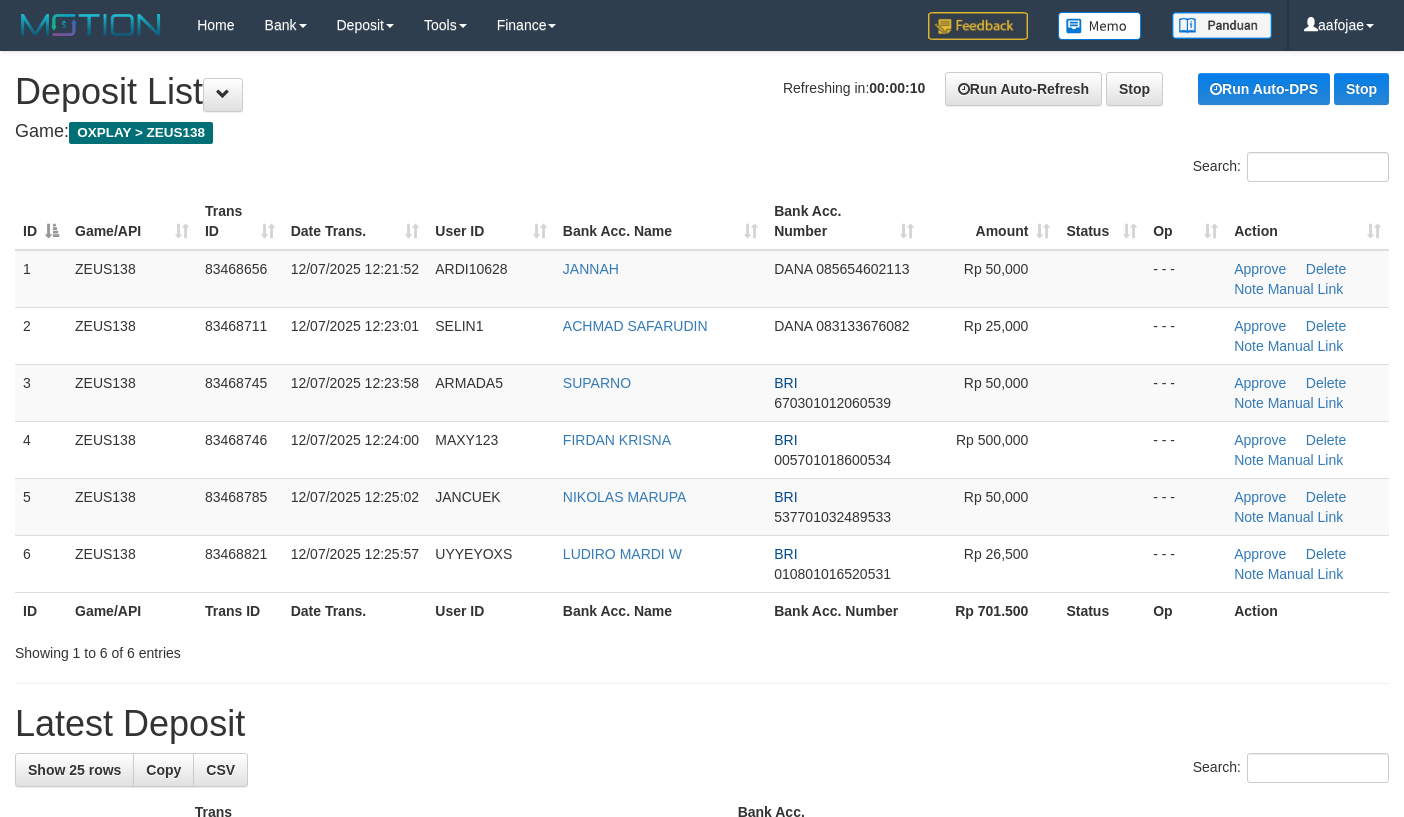 scroll, scrollTop: 0, scrollLeft: 0, axis: both 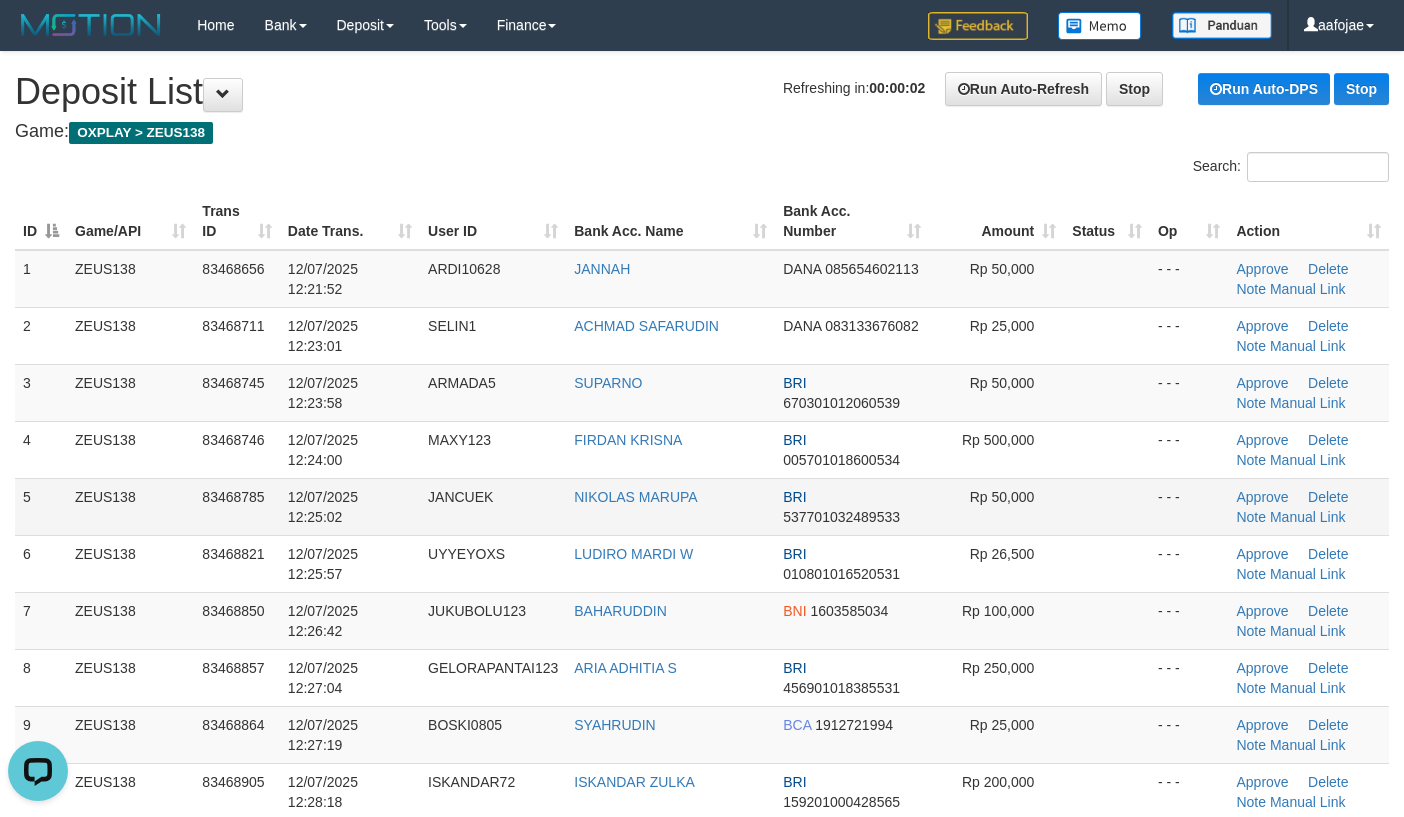 drag, startPoint x: 46, startPoint y: 620, endPoint x: 48, endPoint y: 504, distance: 116.01724 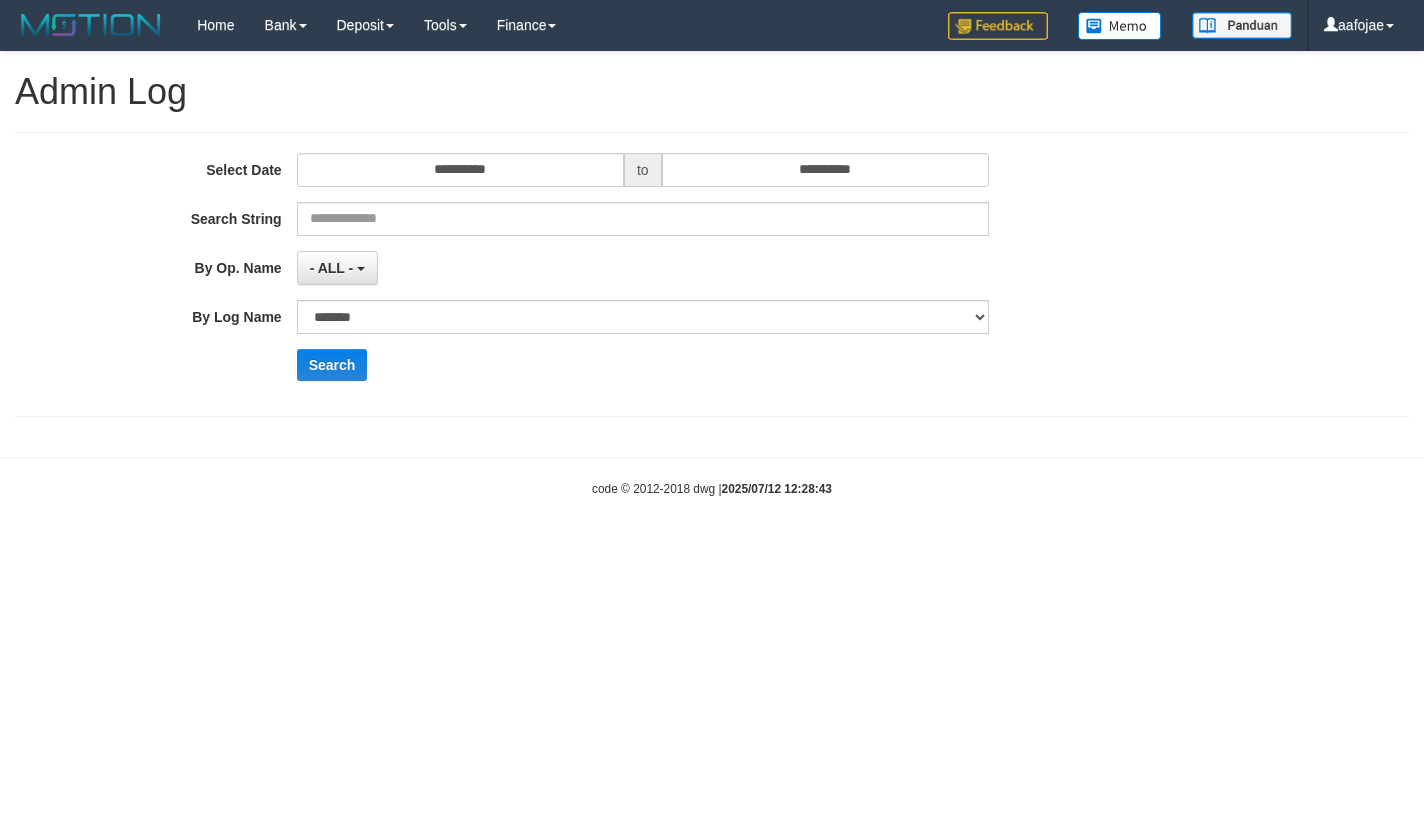 scroll, scrollTop: 0, scrollLeft: 0, axis: both 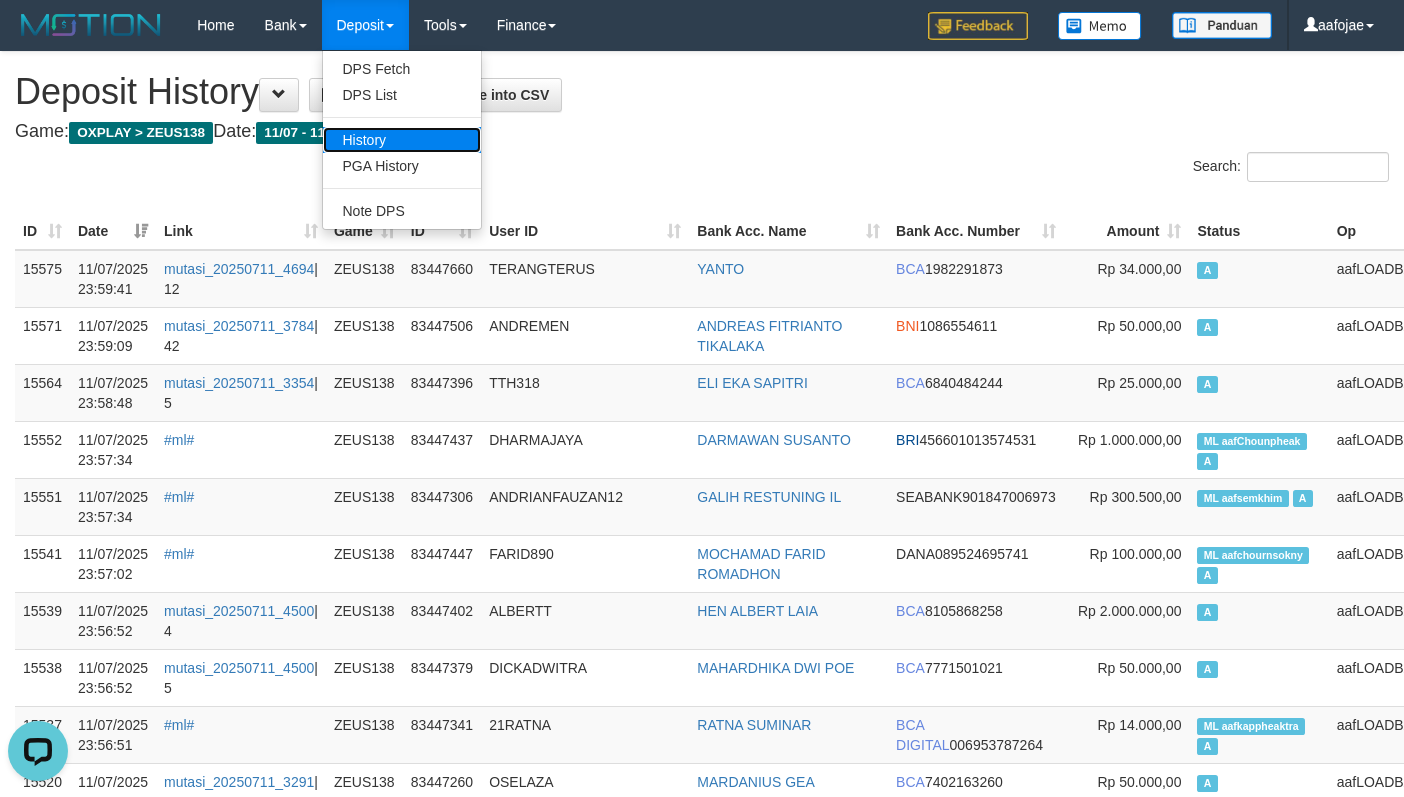 click on "History" at bounding box center [402, 140] 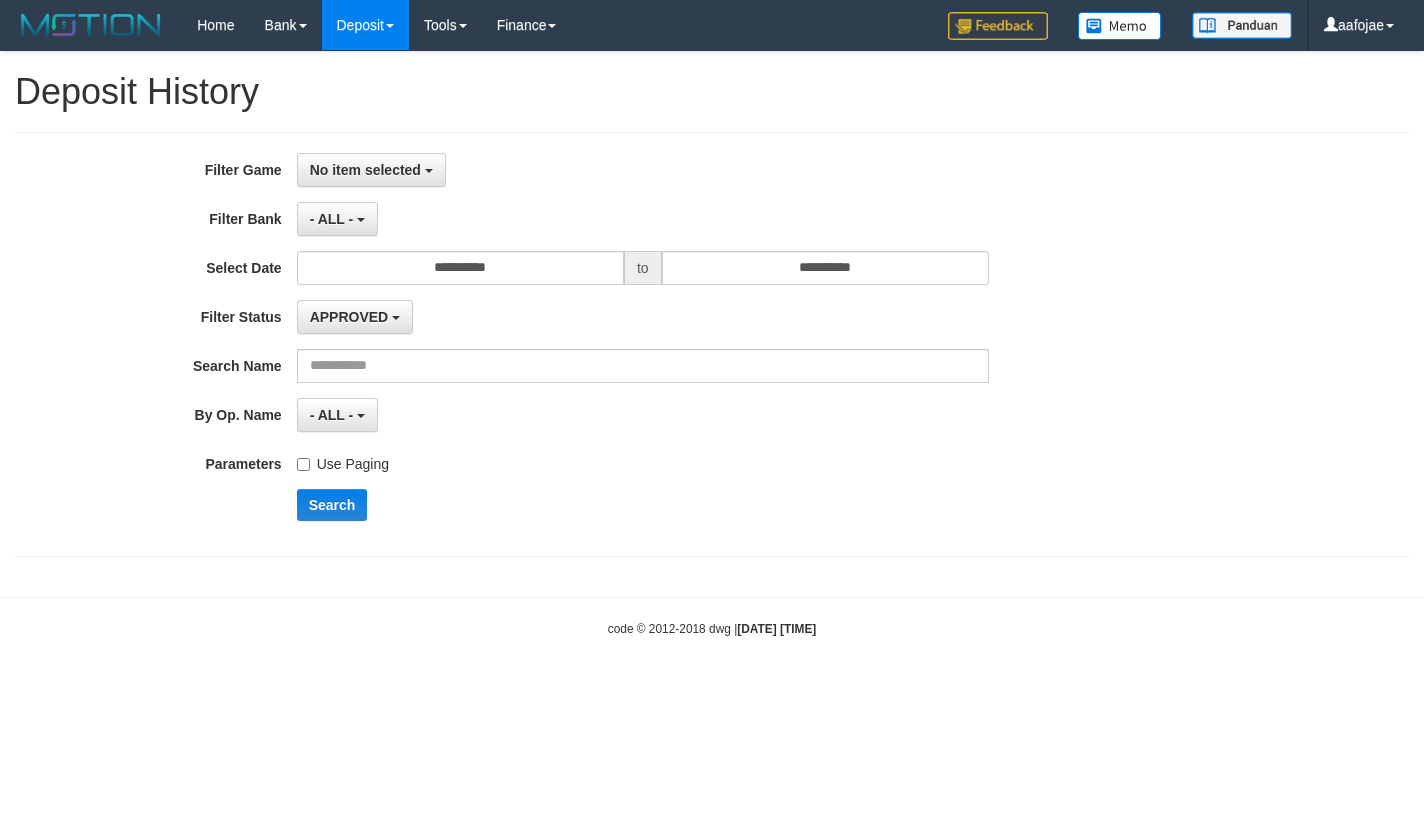 scroll, scrollTop: 0, scrollLeft: 0, axis: both 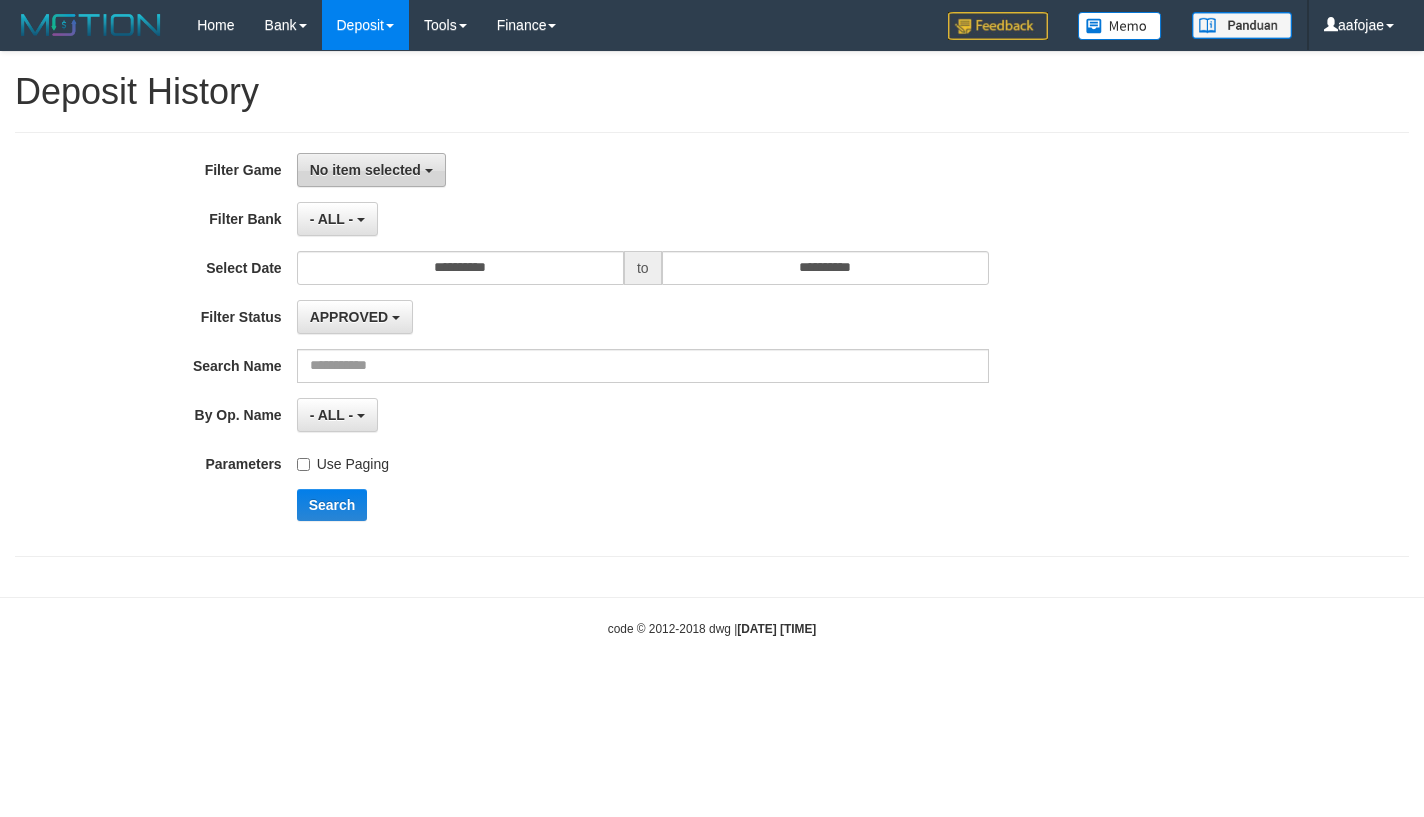 click on "No item selected" at bounding box center (365, 170) 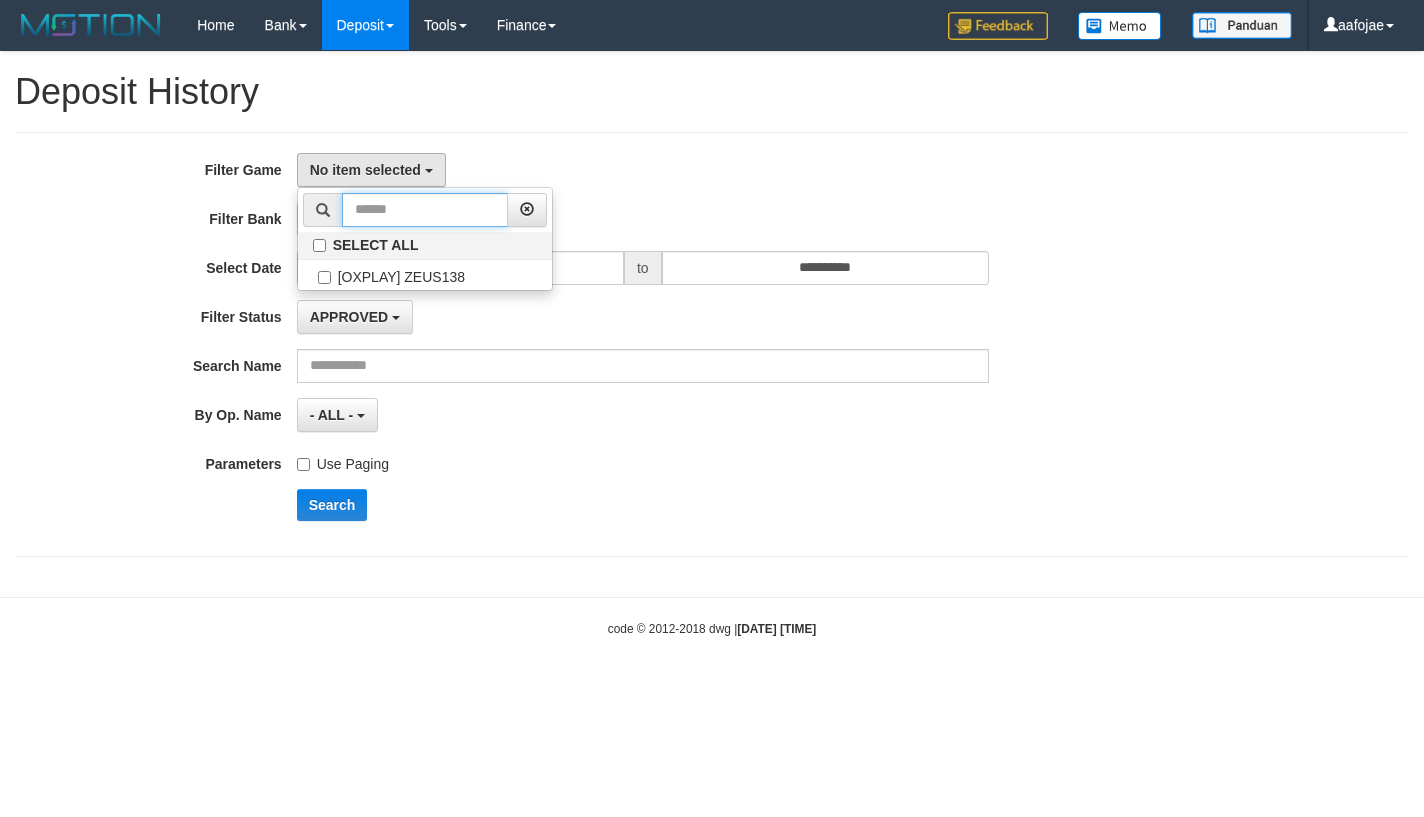 click at bounding box center [425, 210] 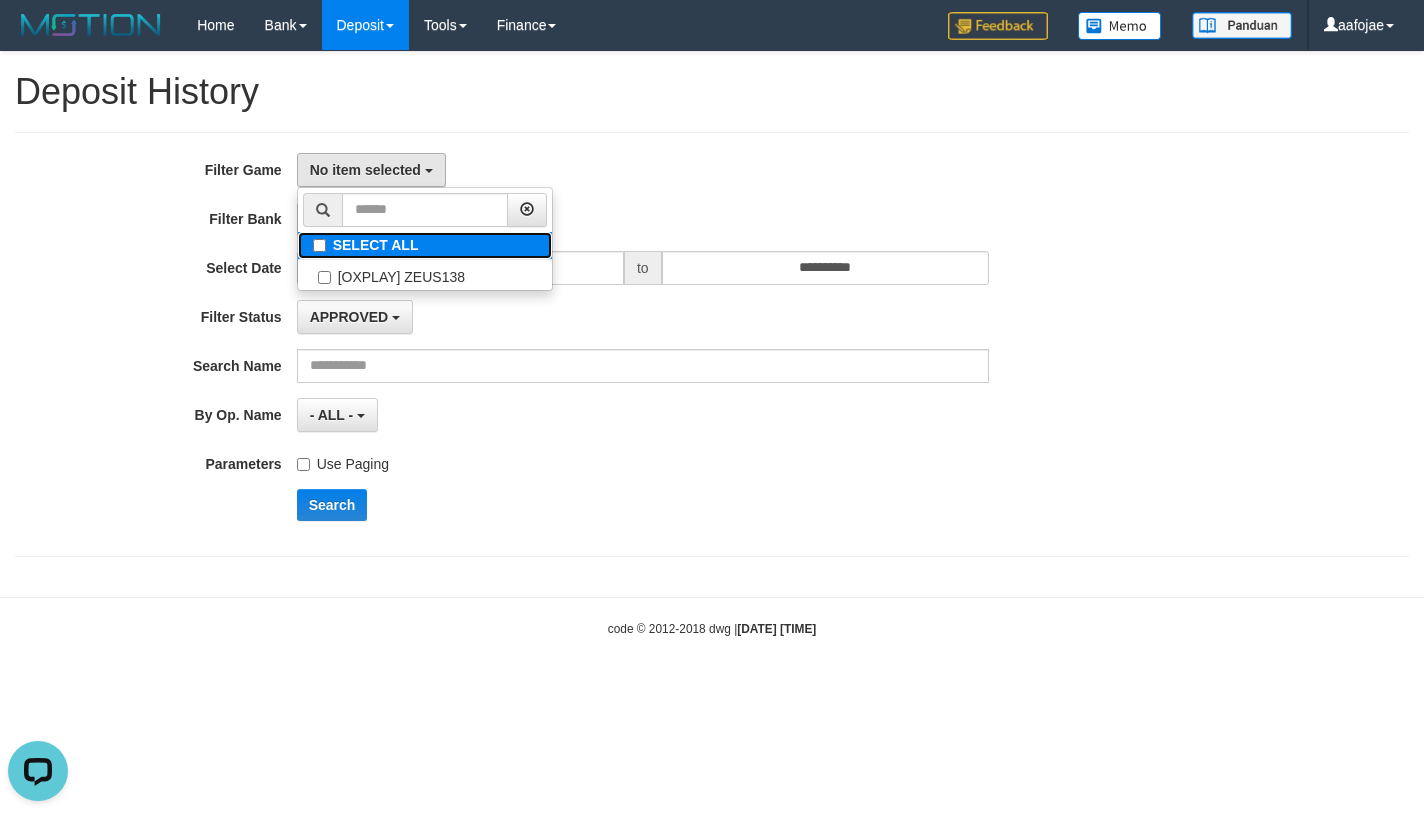 scroll, scrollTop: 0, scrollLeft: 0, axis: both 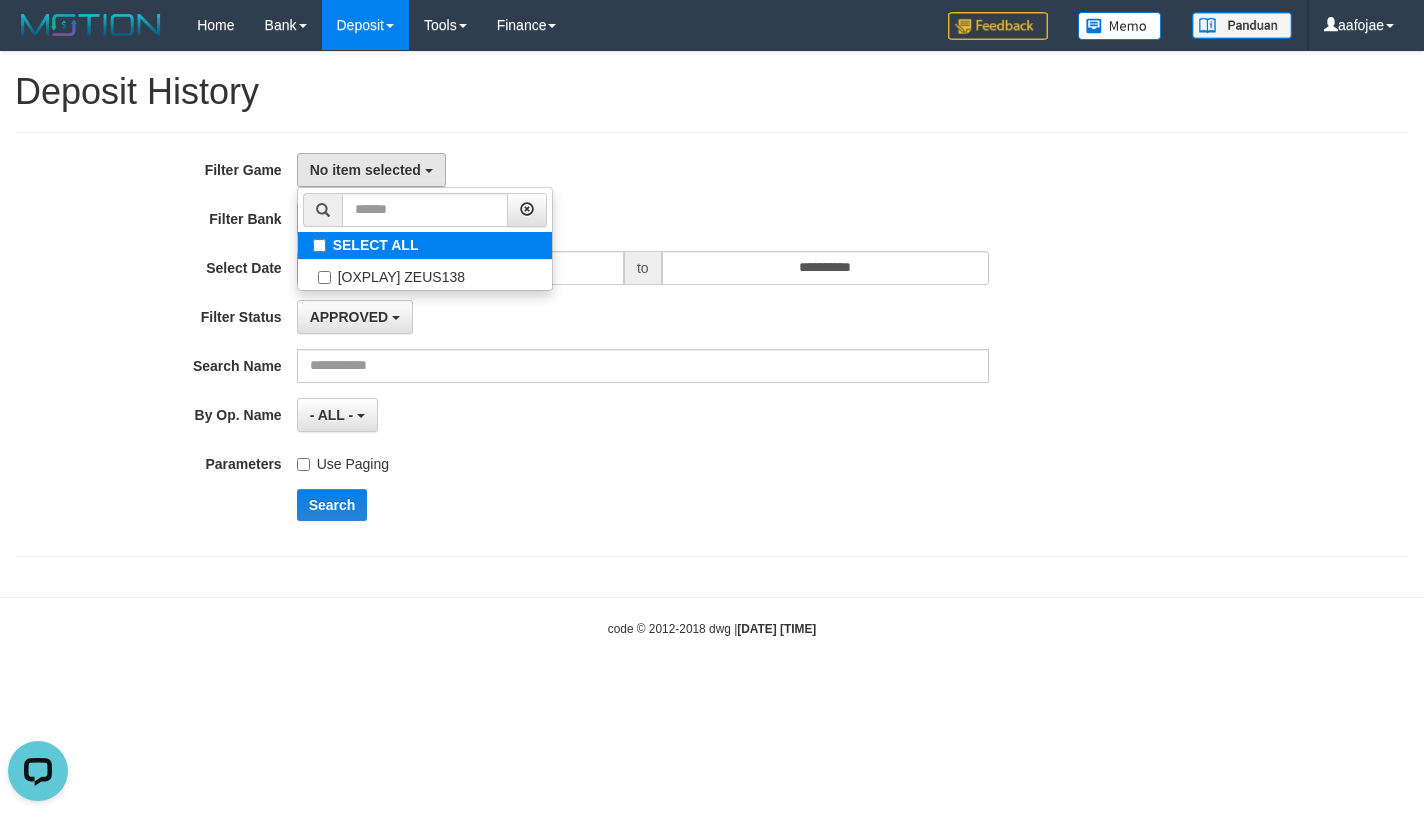 select on "***" 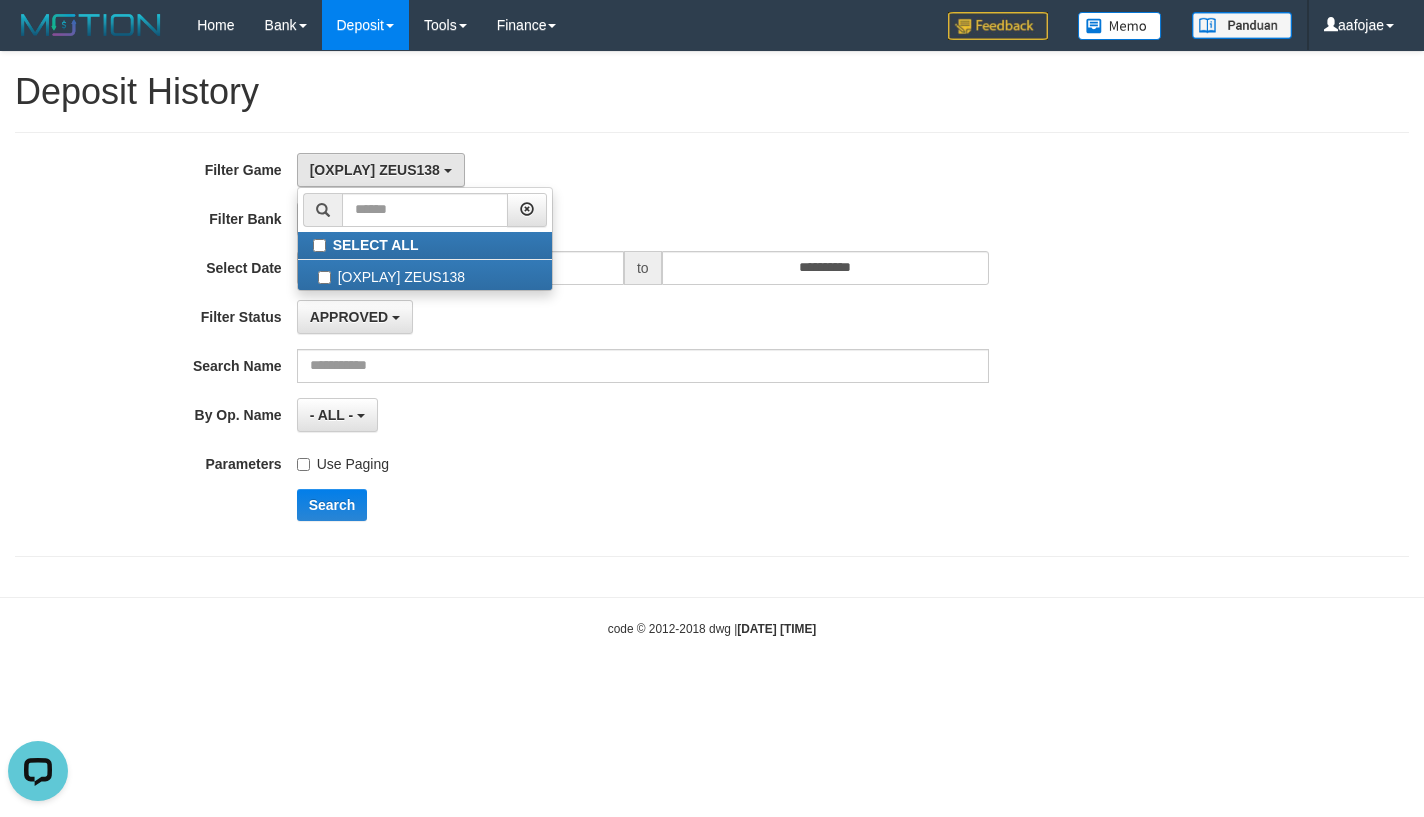 click on "[OXPLAY] ZEUS138
SELECT ALL
[OXPLAY] ZEUS138" at bounding box center (643, 170) 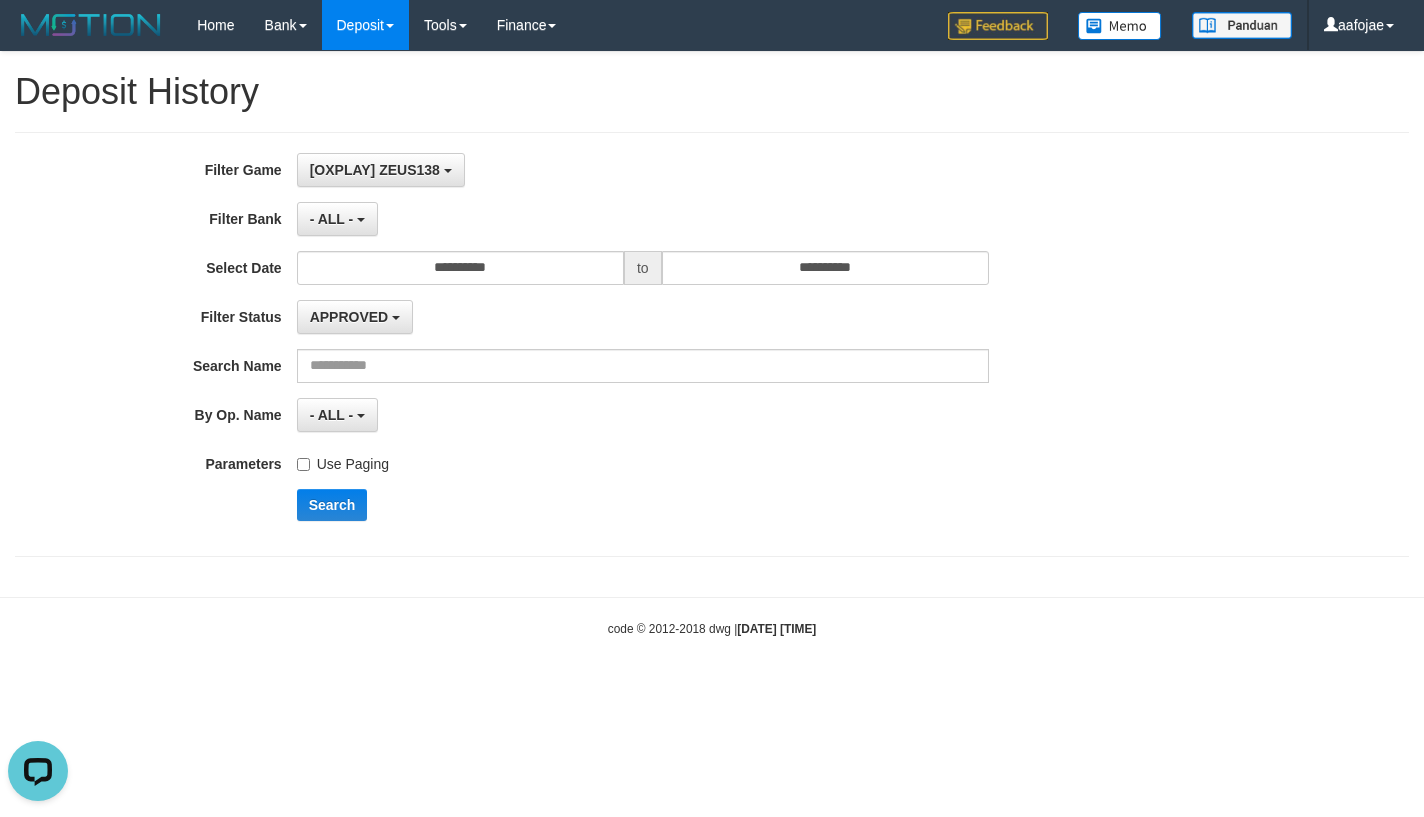 click on "Use Paging" at bounding box center (343, 460) 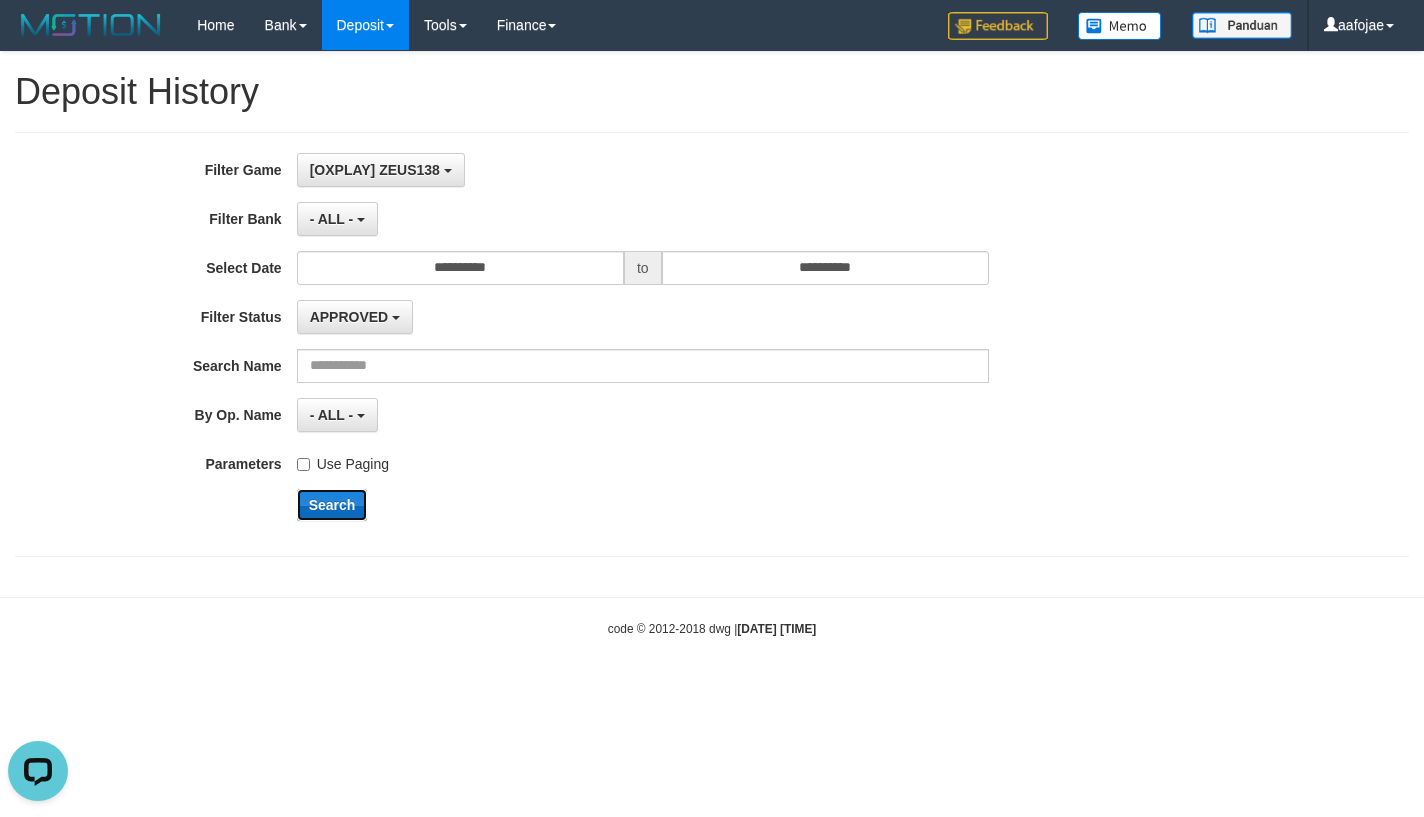 click on "Search" at bounding box center (332, 505) 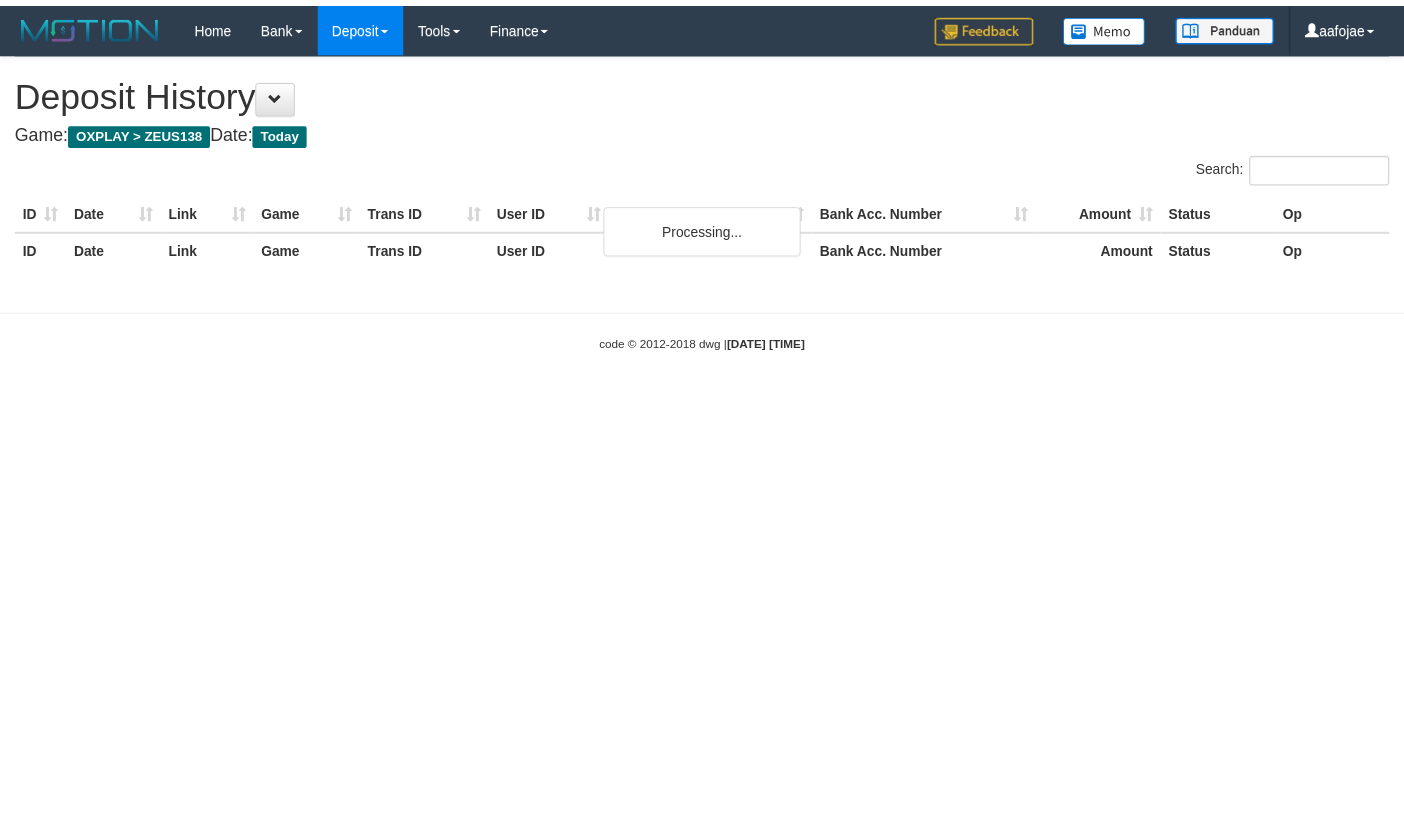 scroll, scrollTop: 0, scrollLeft: 0, axis: both 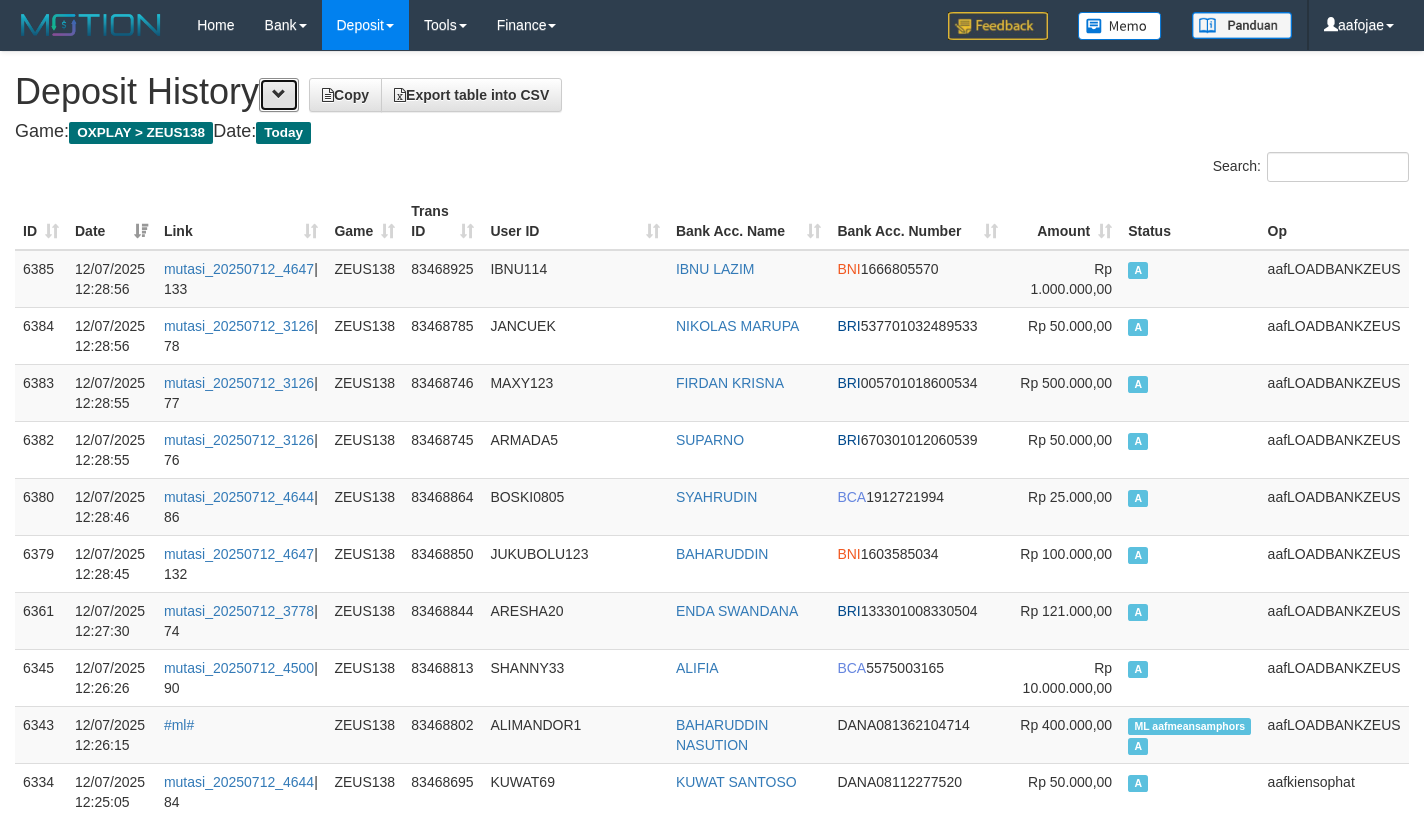 click at bounding box center [279, 95] 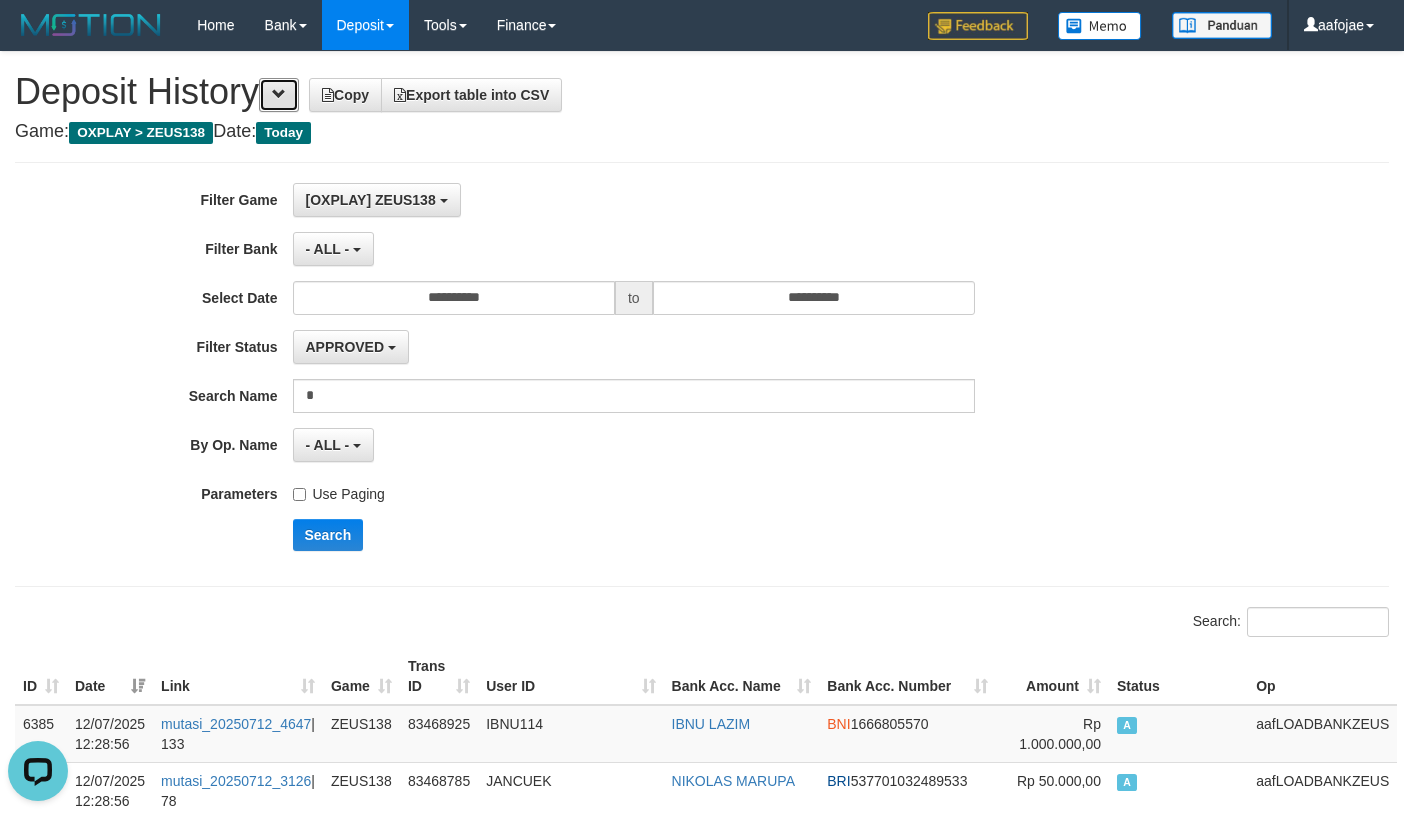 scroll, scrollTop: 0, scrollLeft: 0, axis: both 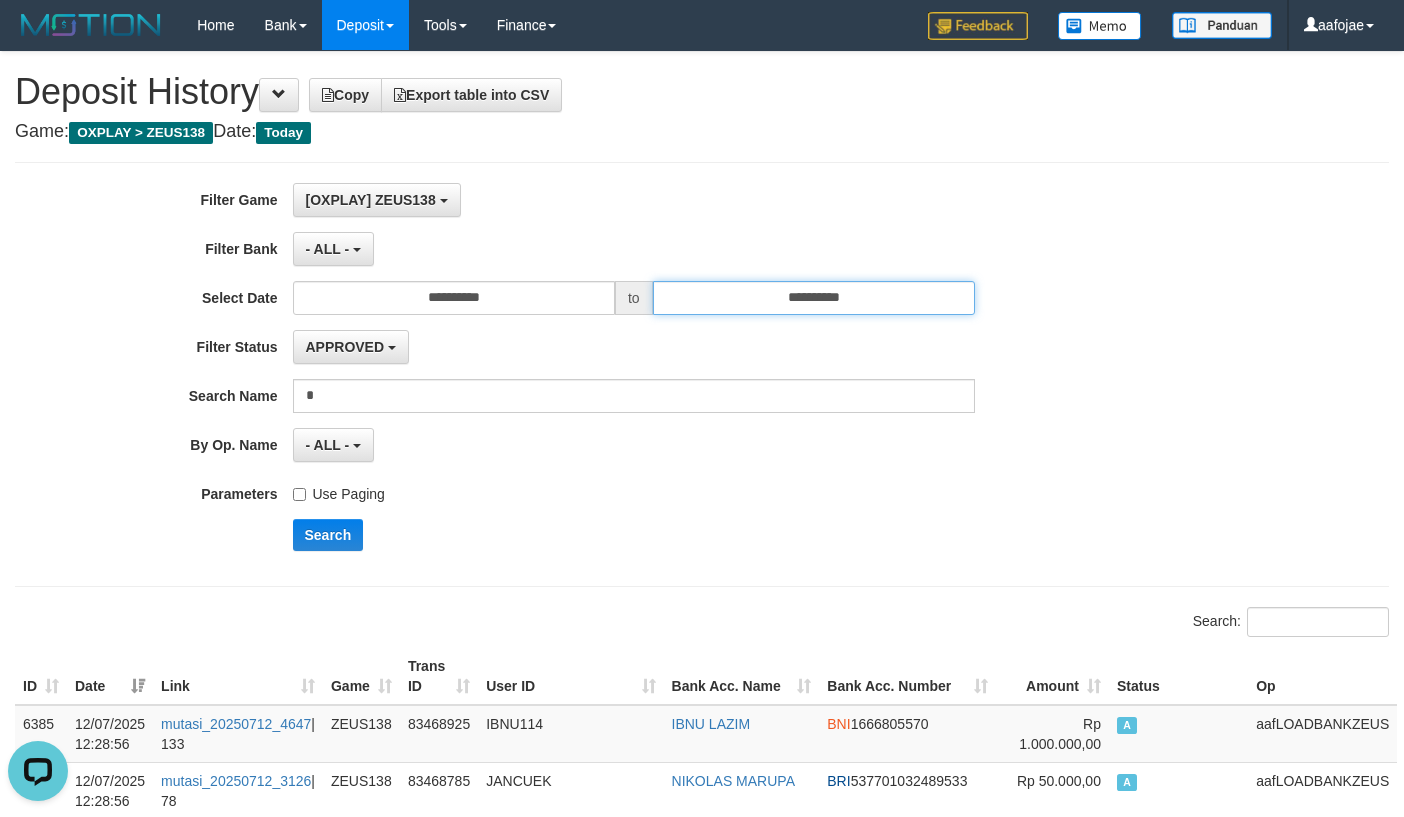 click on "**********" at bounding box center [814, 298] 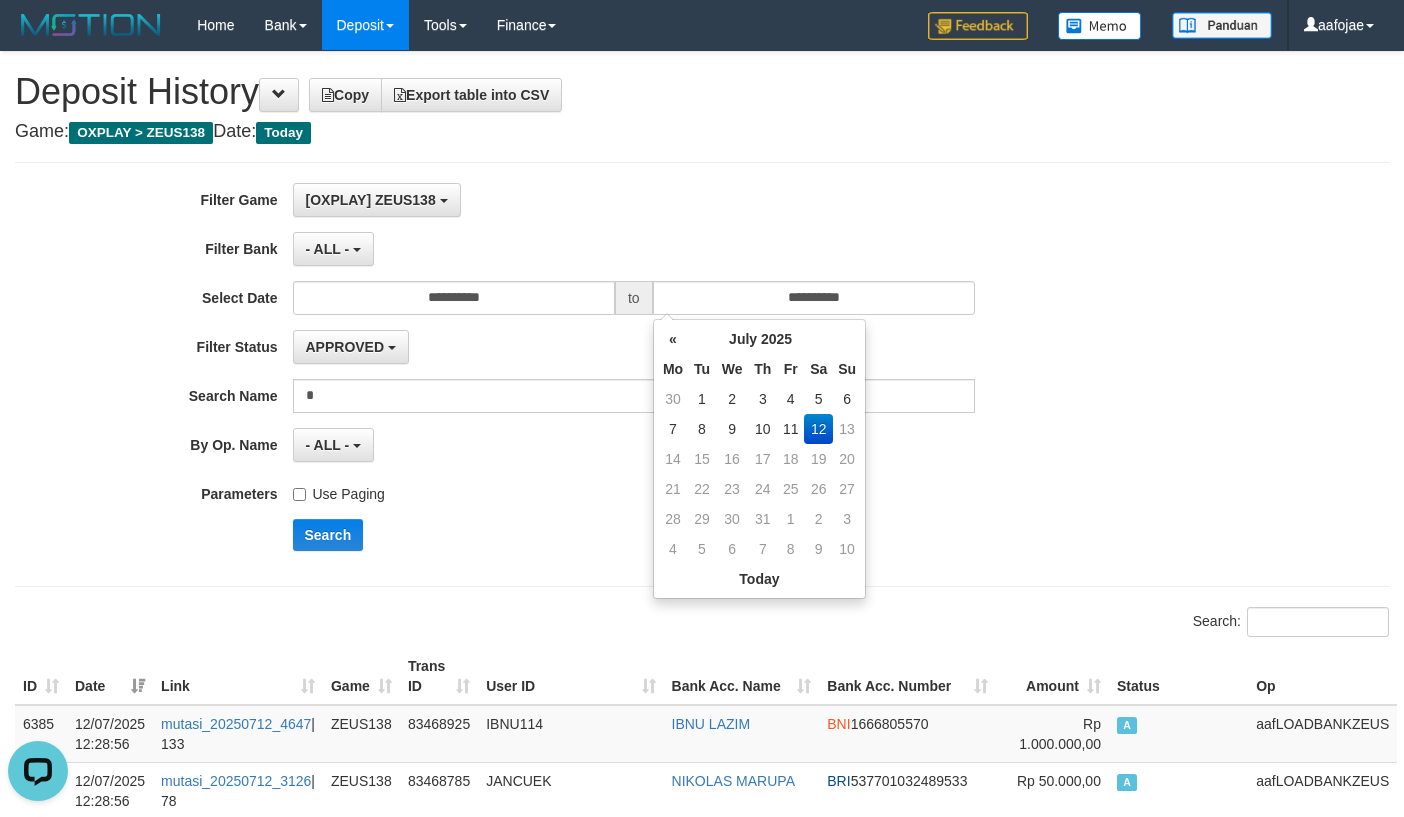 click on "**********" at bounding box center (585, 374) 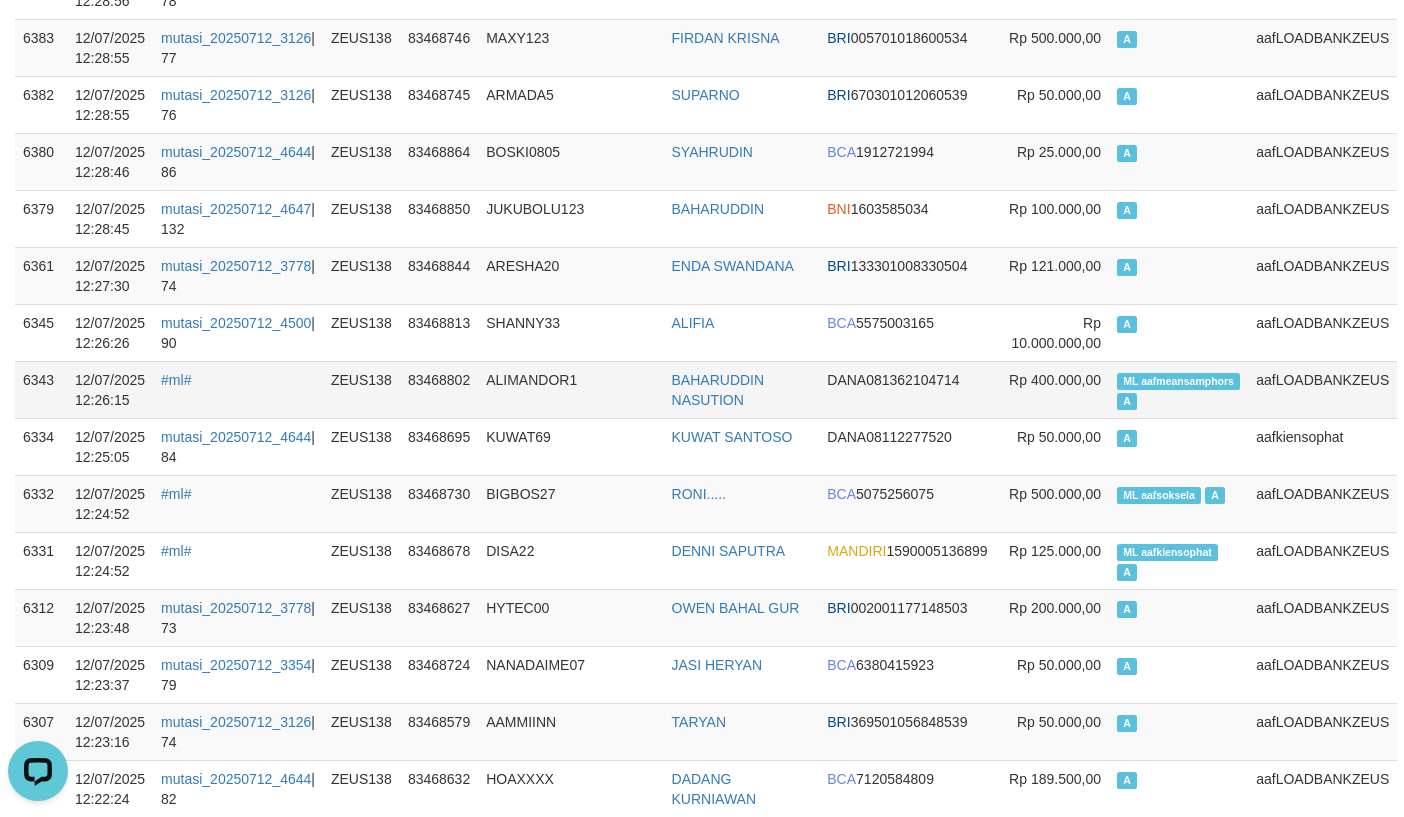 scroll, scrollTop: 3301, scrollLeft: 0, axis: vertical 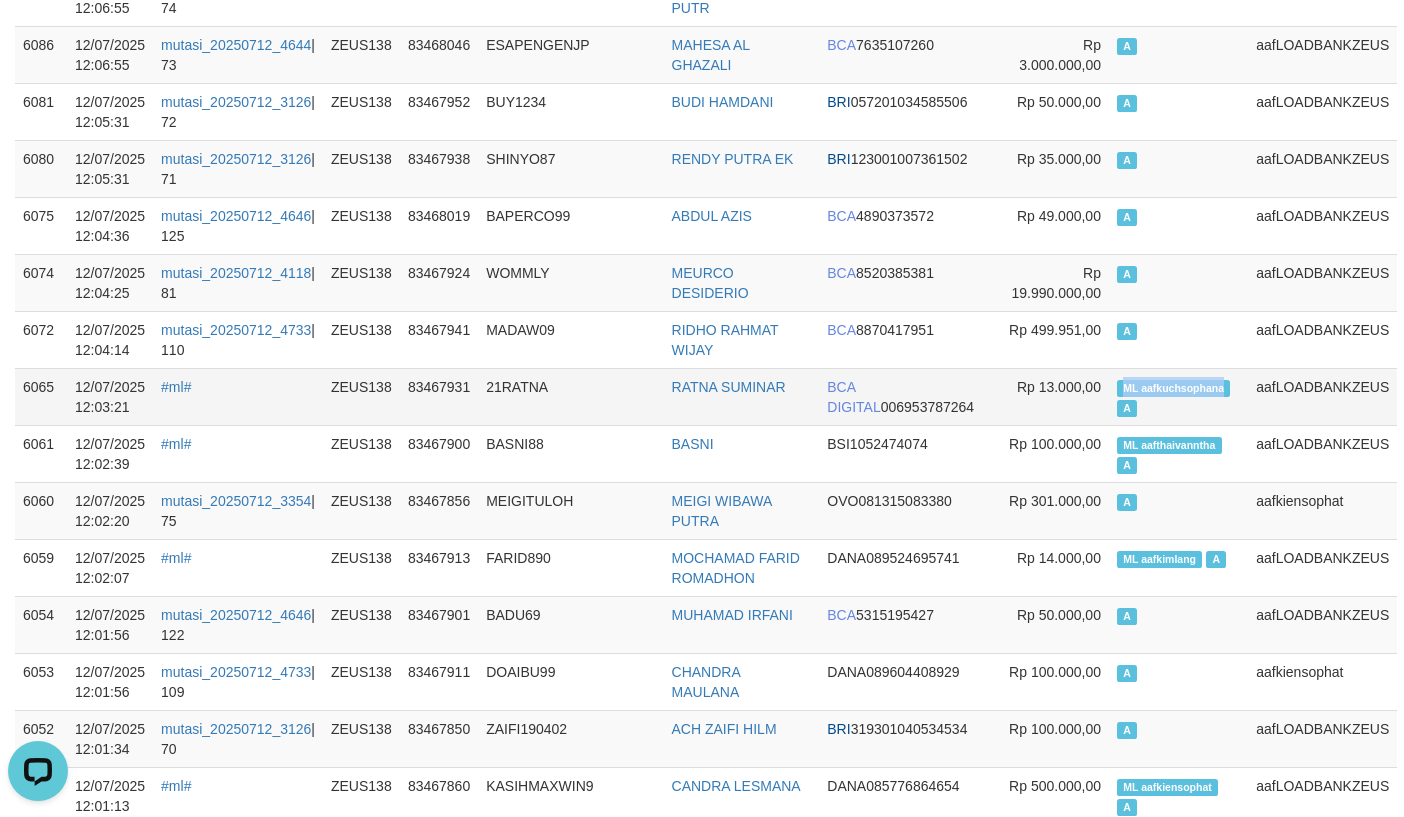 drag, startPoint x: 1110, startPoint y: 409, endPoint x: 1217, endPoint y: 413, distance: 107.07474 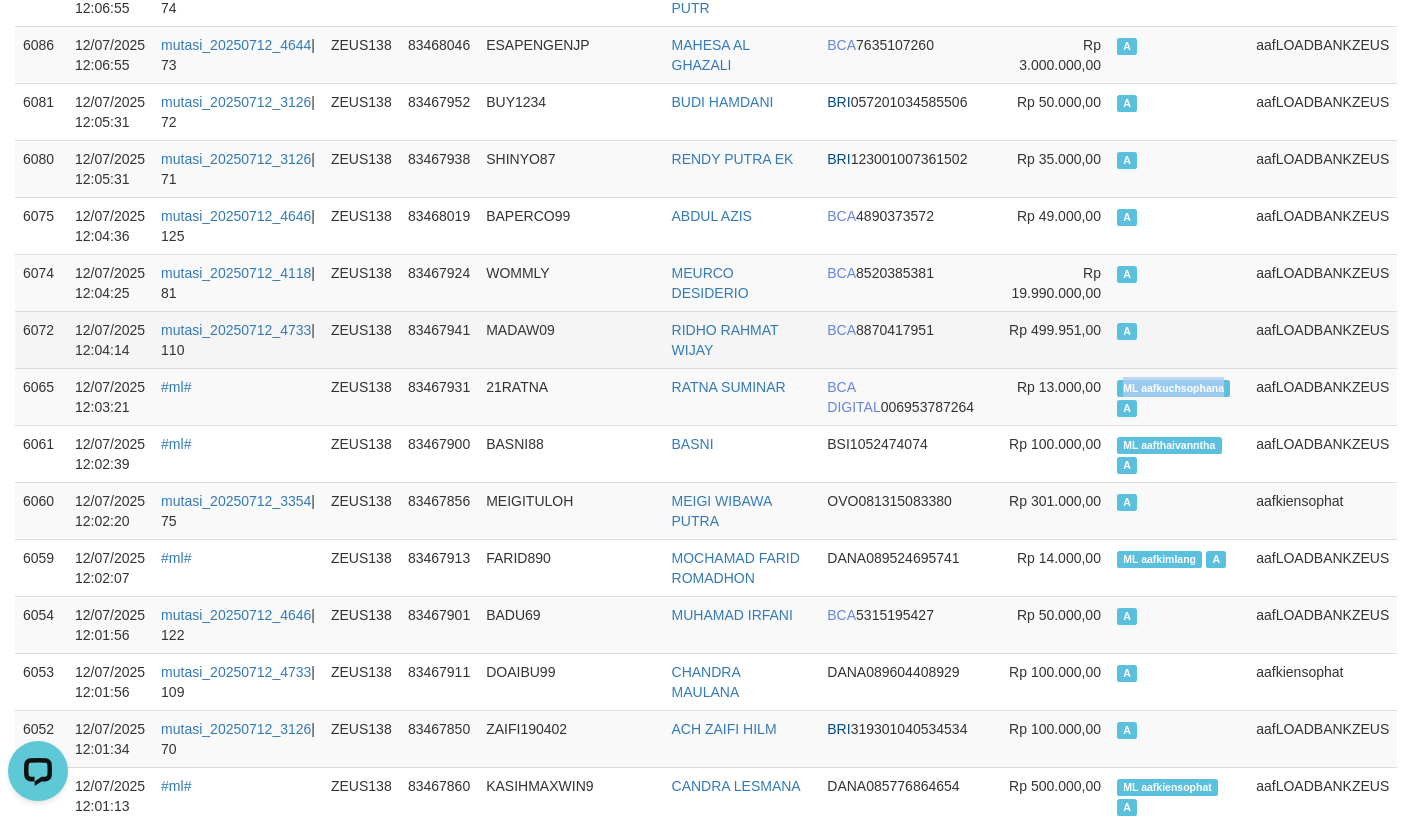 copy on "ML aafkuchsophana" 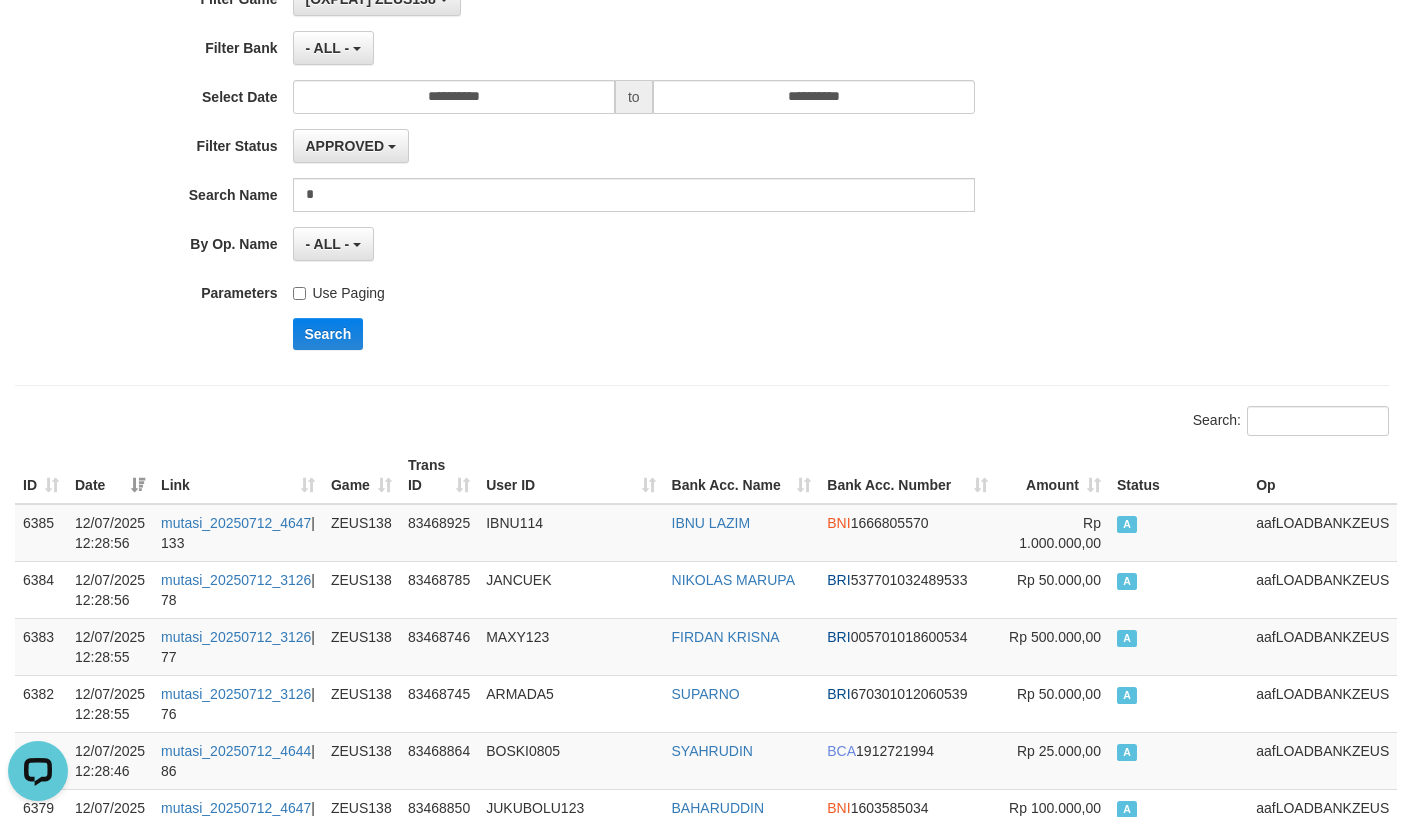 scroll, scrollTop: 266, scrollLeft: 0, axis: vertical 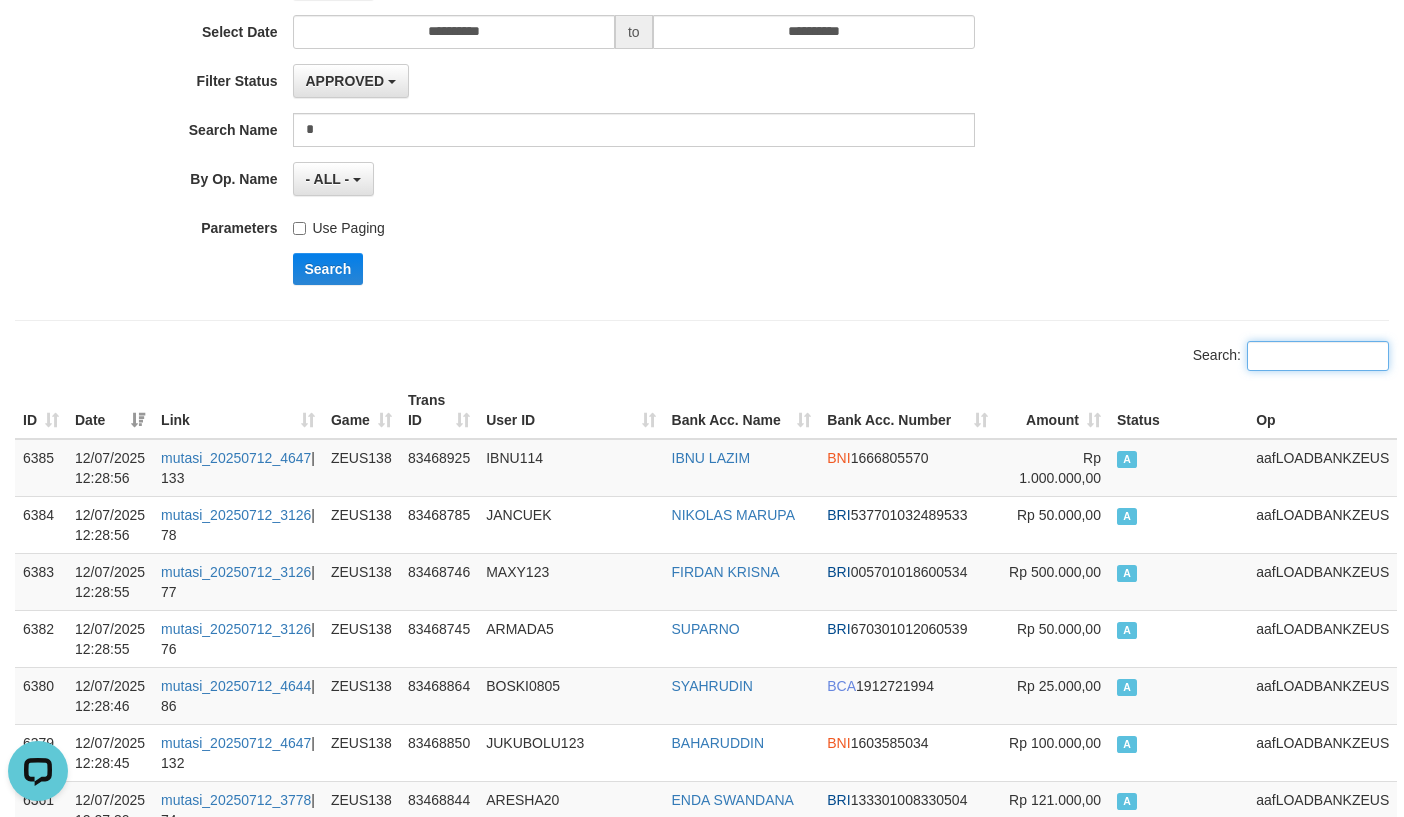 click on "Search:" at bounding box center [1318, 356] 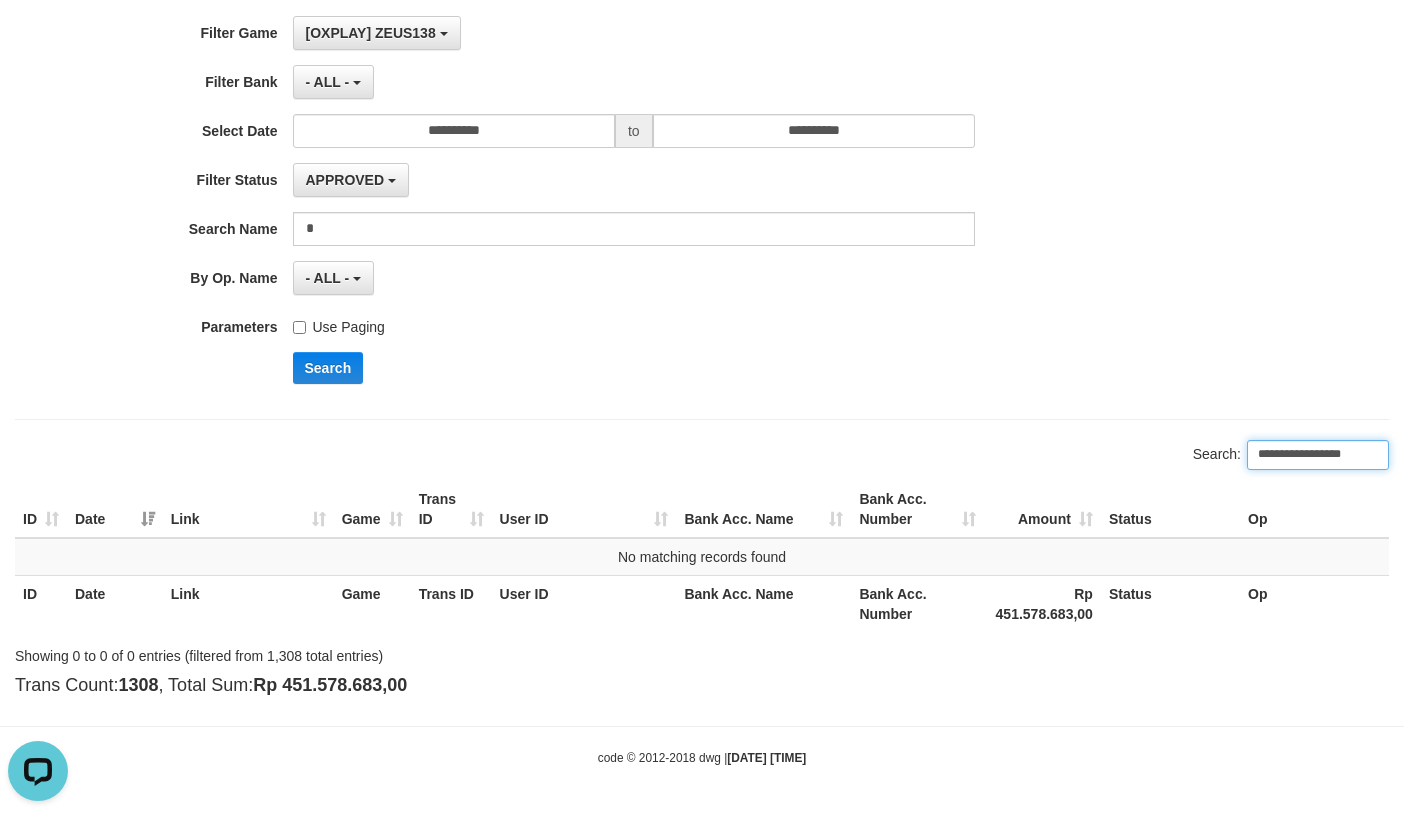 scroll, scrollTop: 169, scrollLeft: 0, axis: vertical 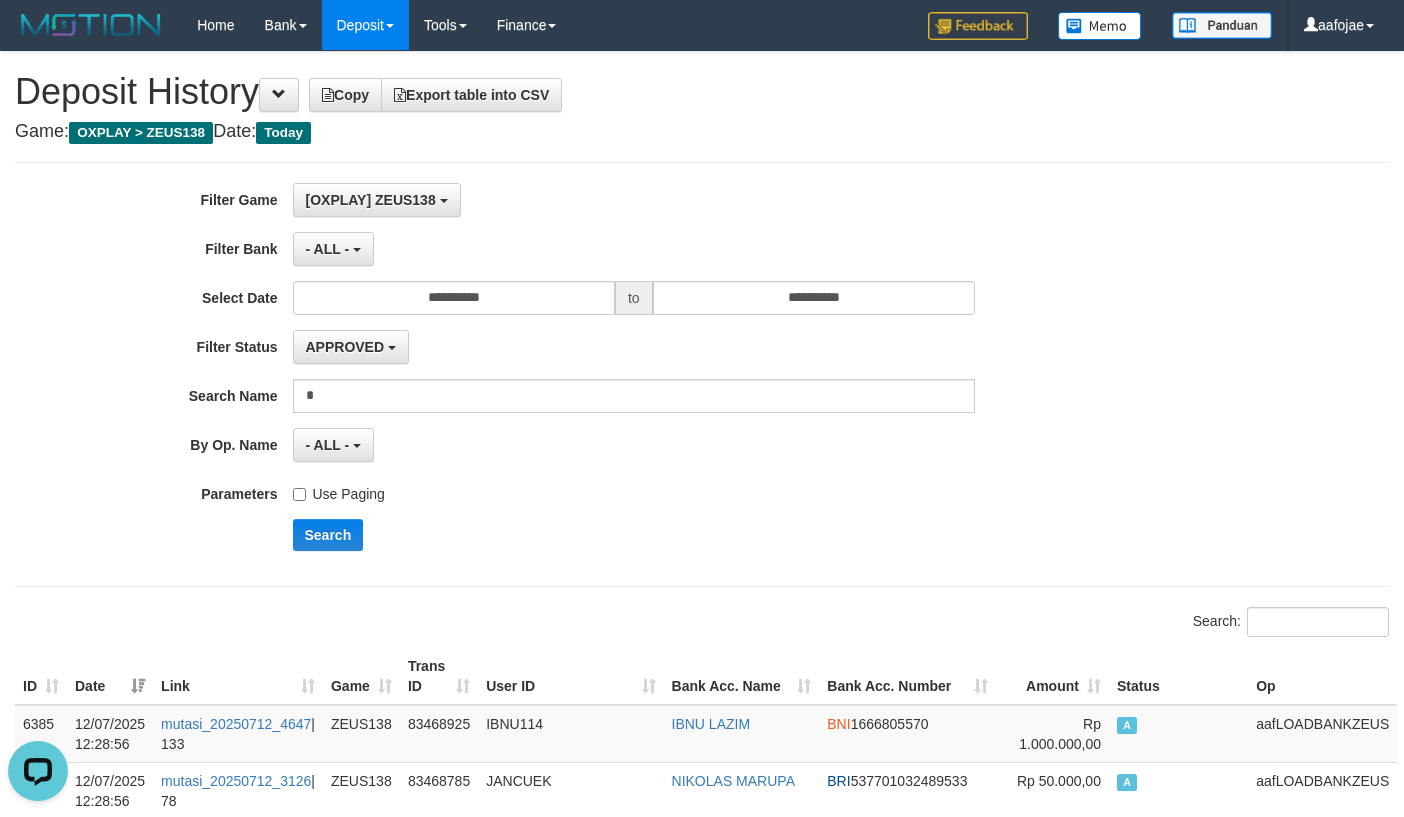 click on "**********" at bounding box center [585, 374] 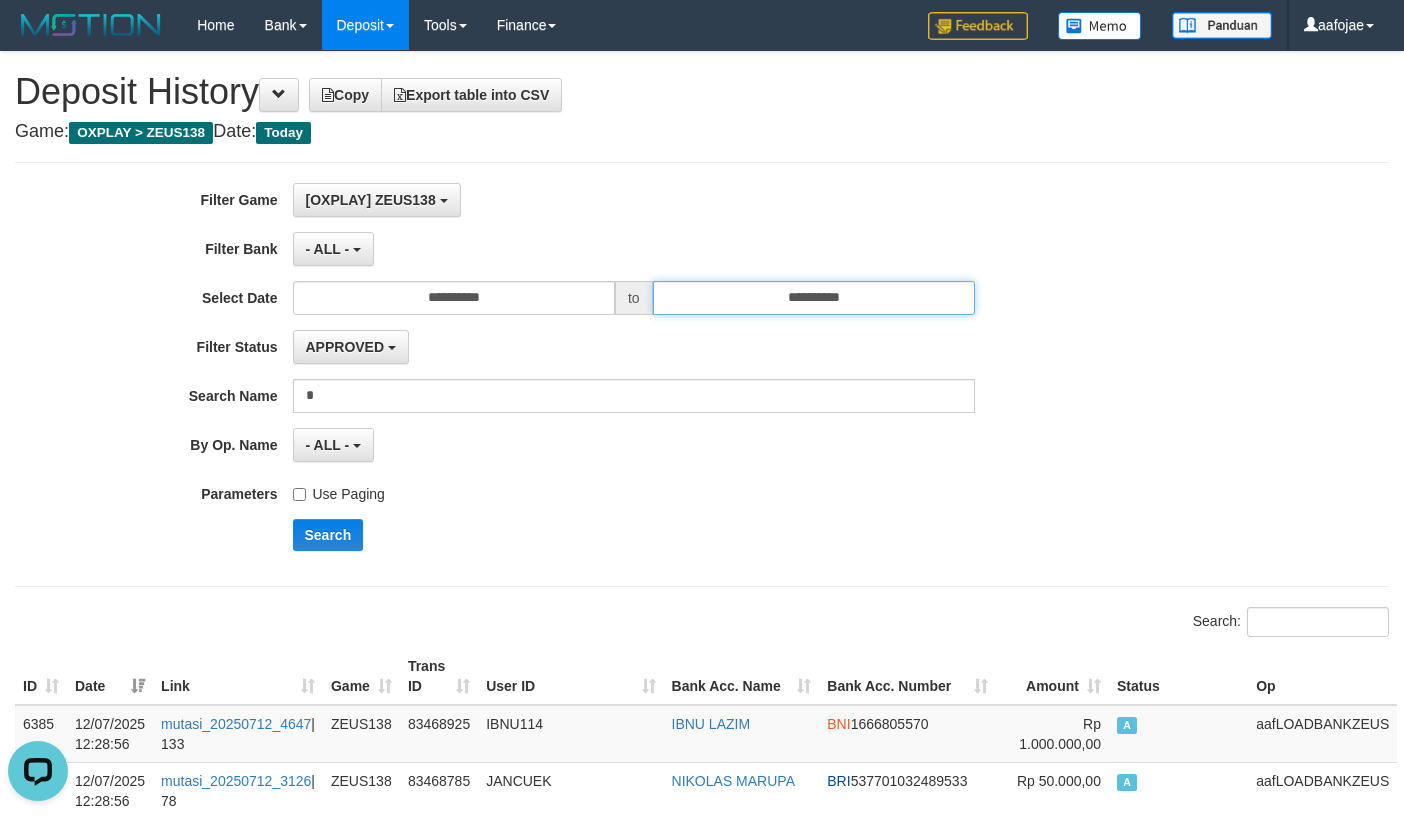 click on "**********" at bounding box center [814, 298] 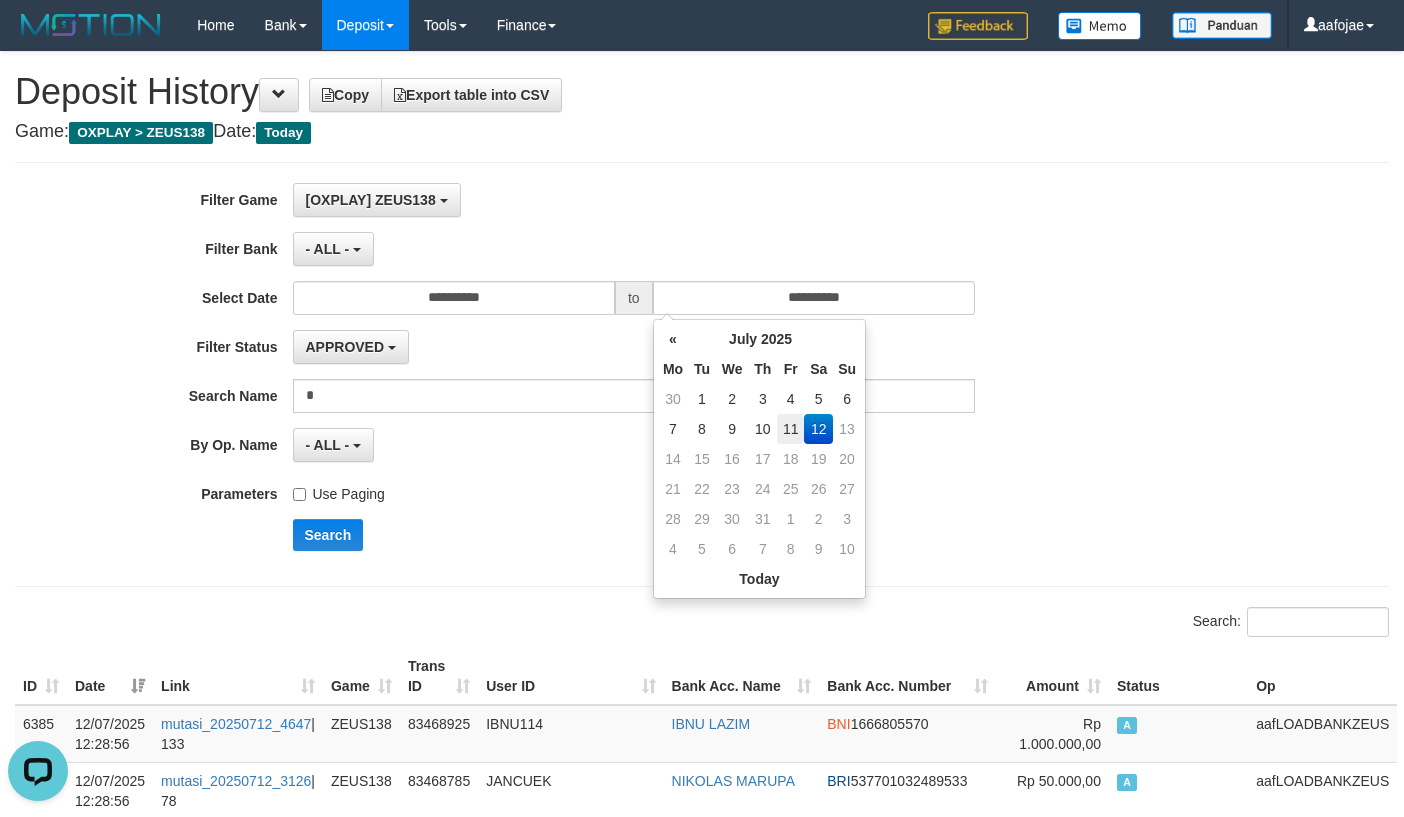 click on "11" at bounding box center (790, 429) 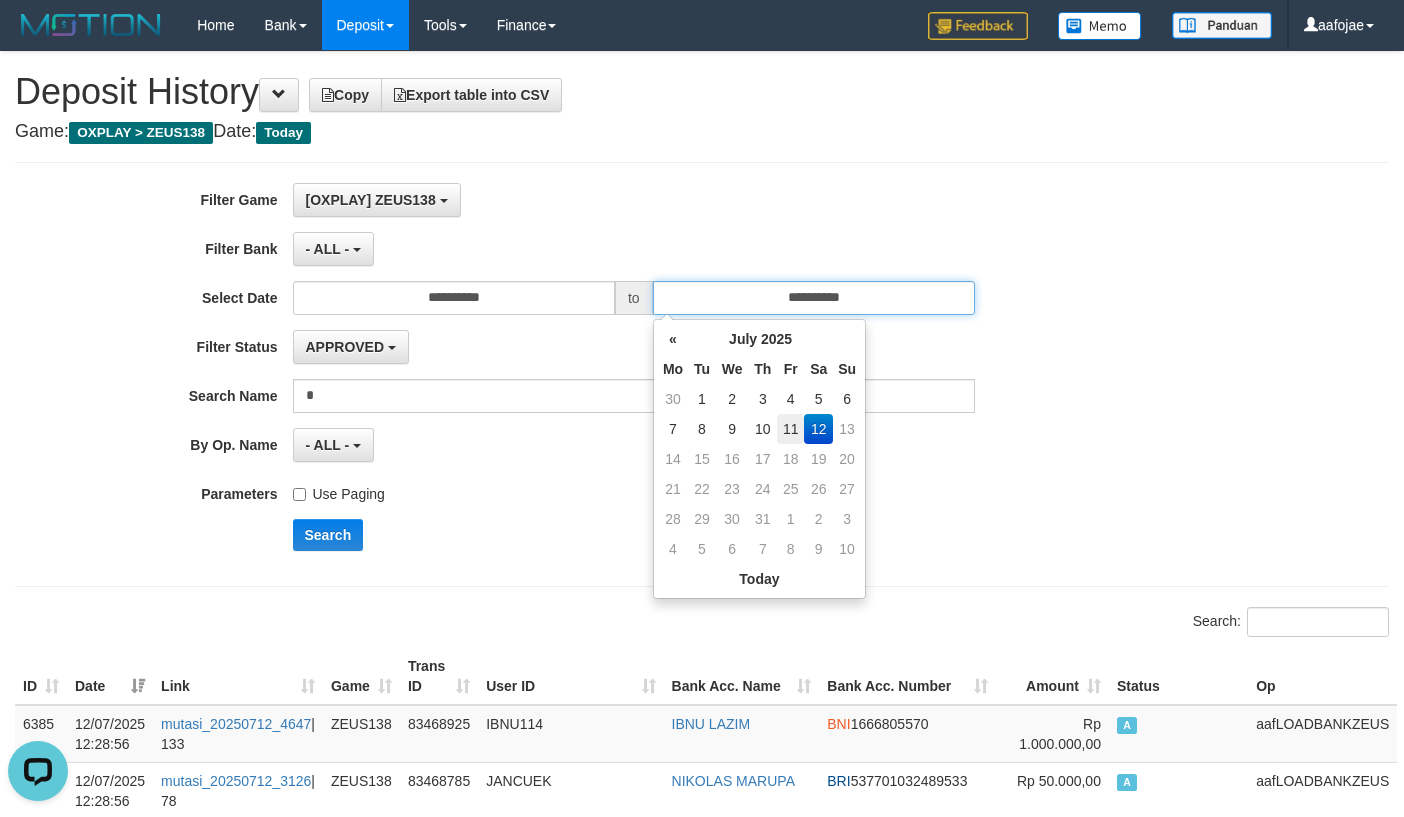 type on "**********" 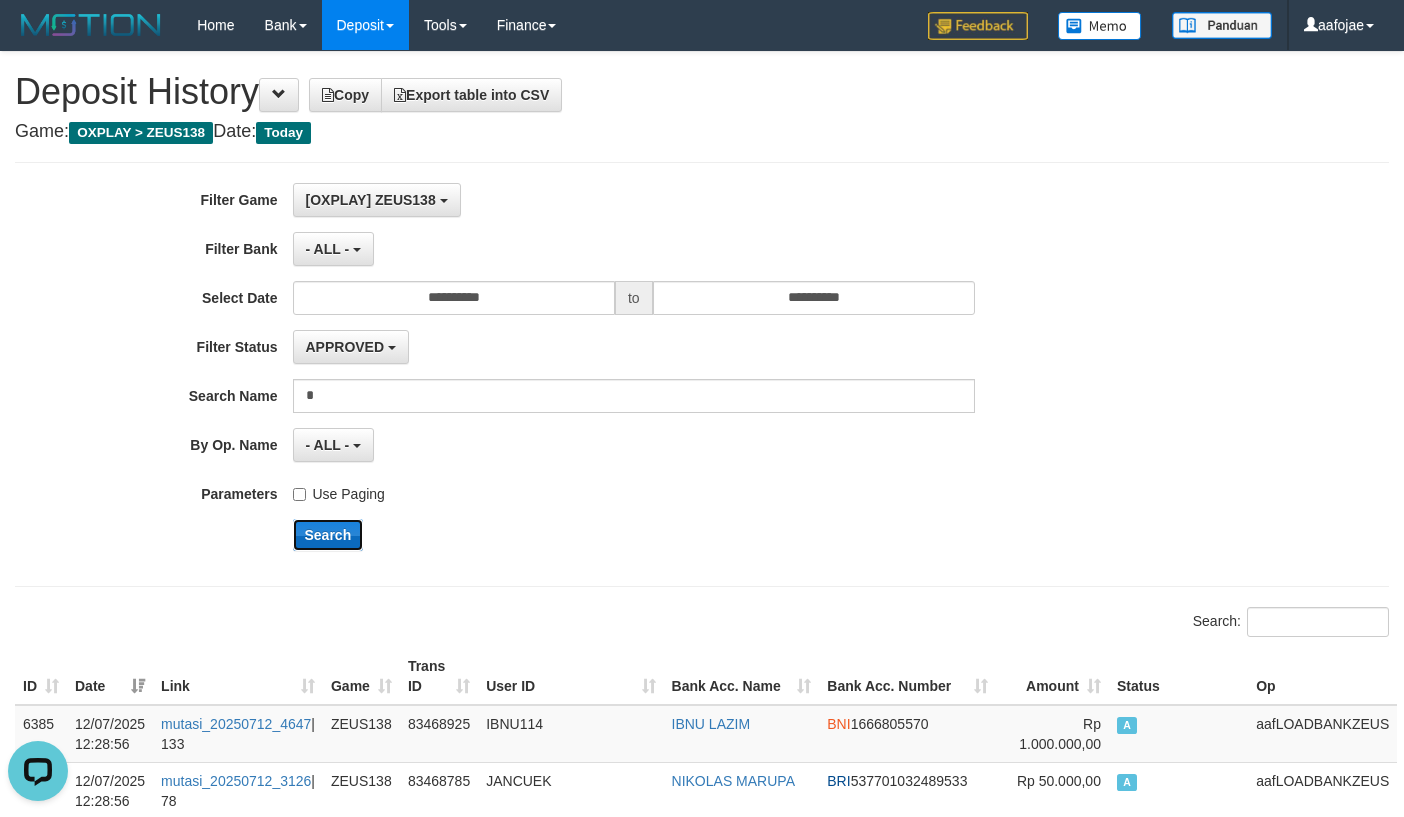 click on "Search" at bounding box center [328, 535] 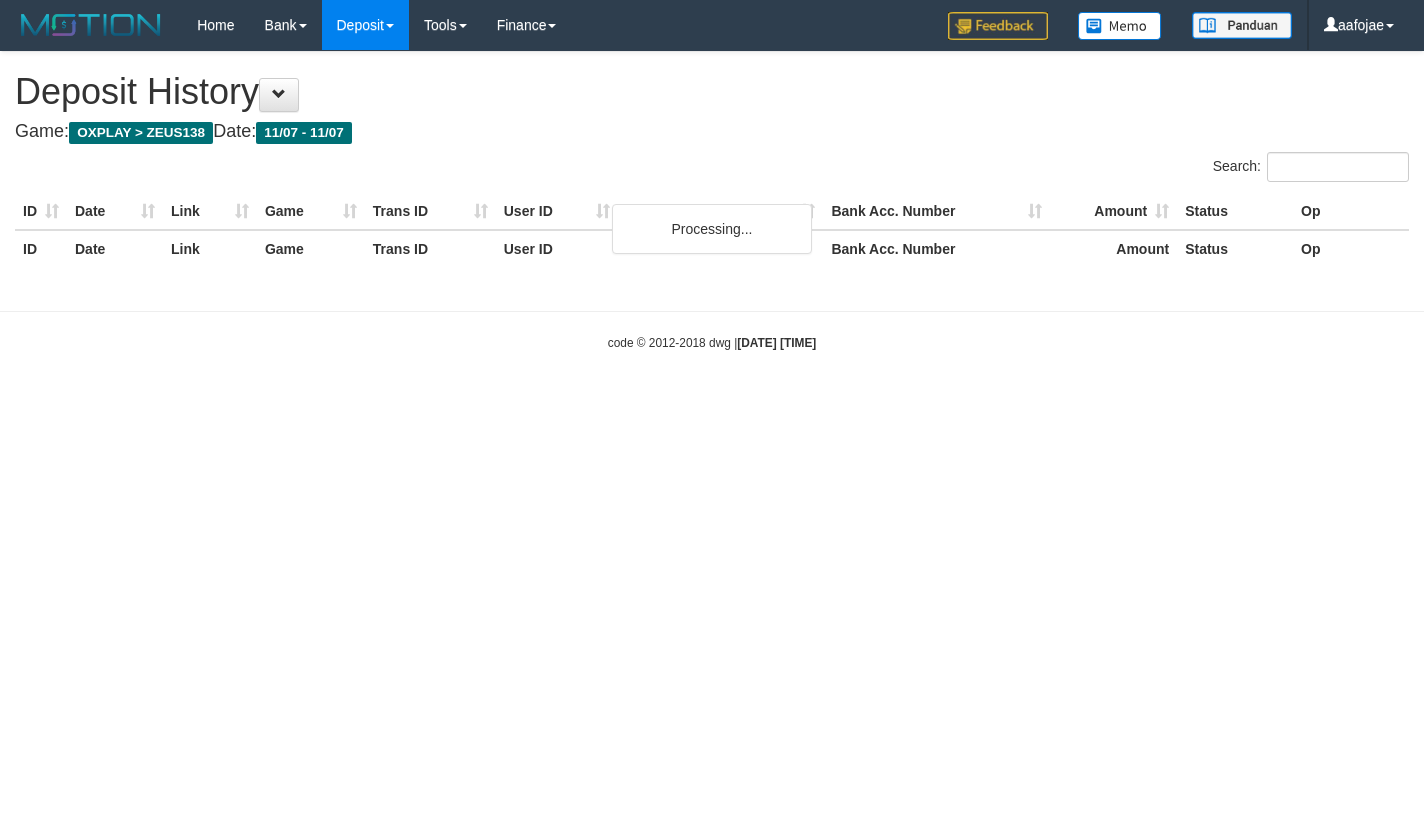 scroll, scrollTop: 0, scrollLeft: 0, axis: both 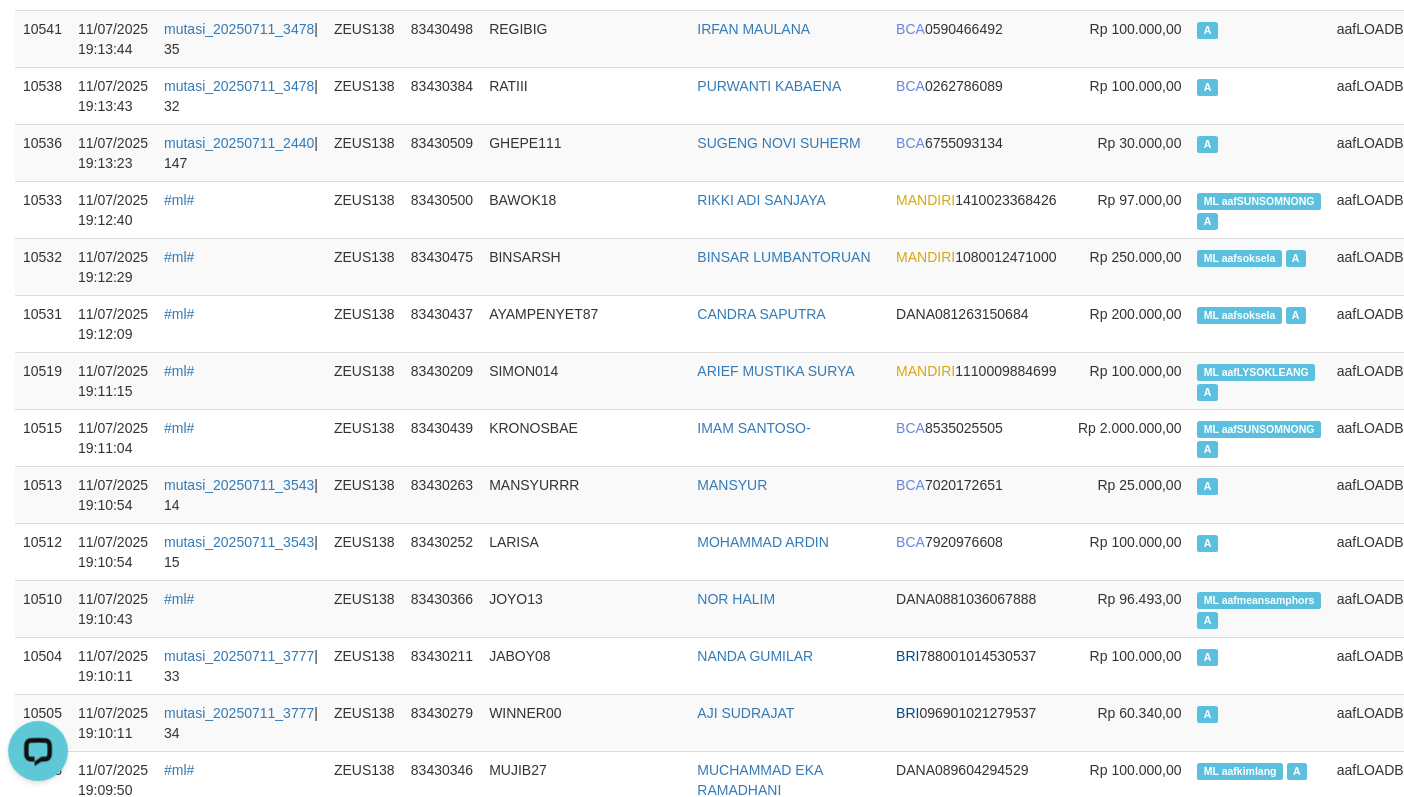 click on "83430435" at bounding box center (442, -19) 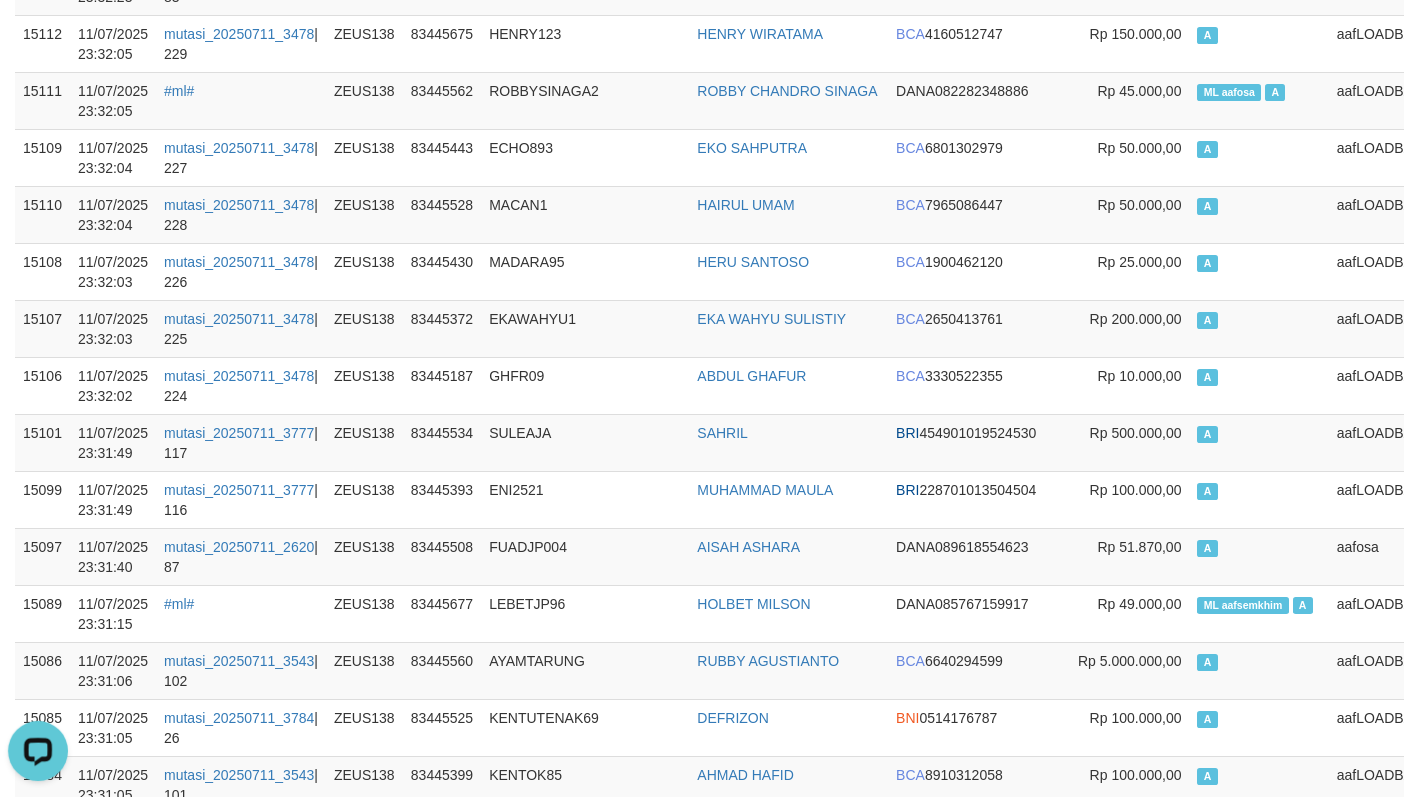 scroll, scrollTop: 0, scrollLeft: 0, axis: both 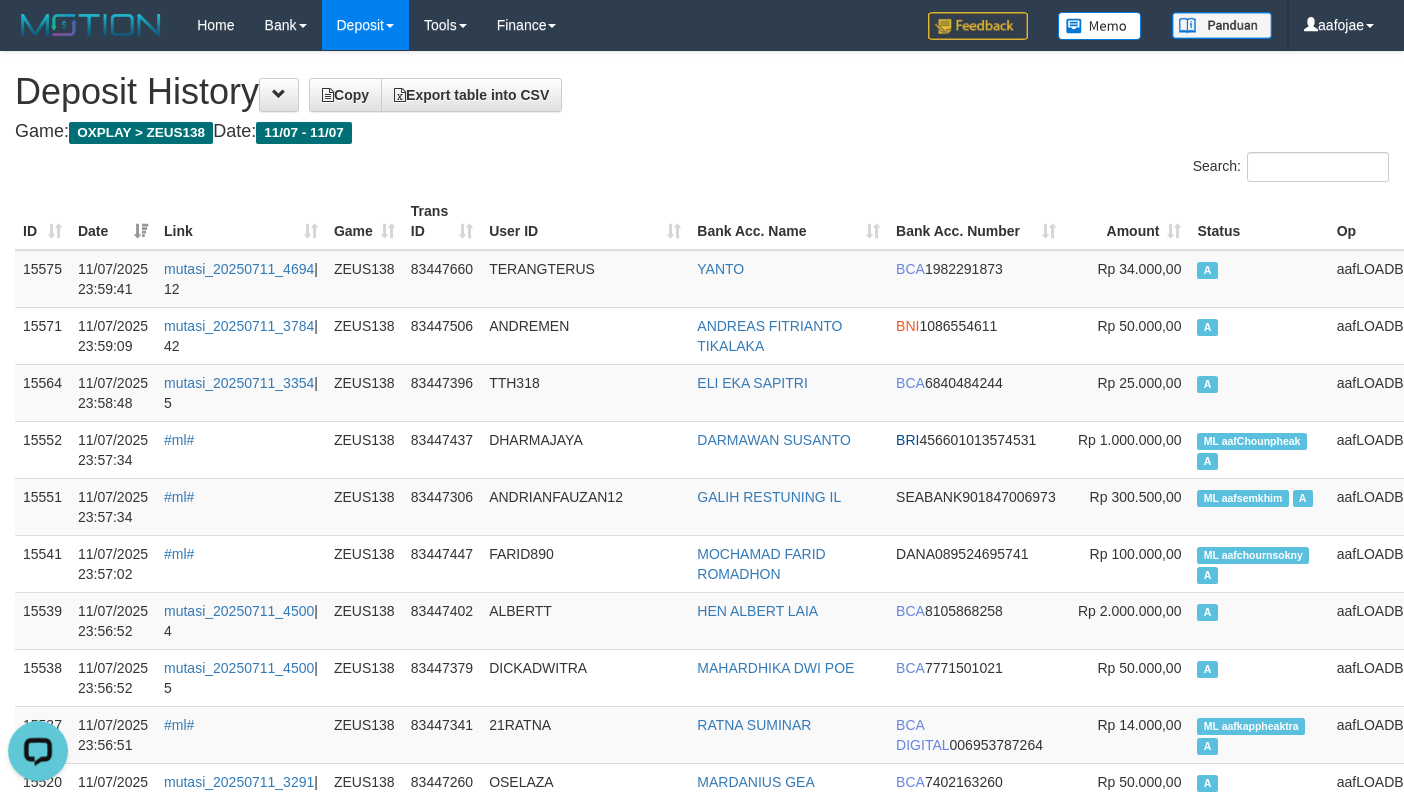 click on "**********" at bounding box center [702, 95755] 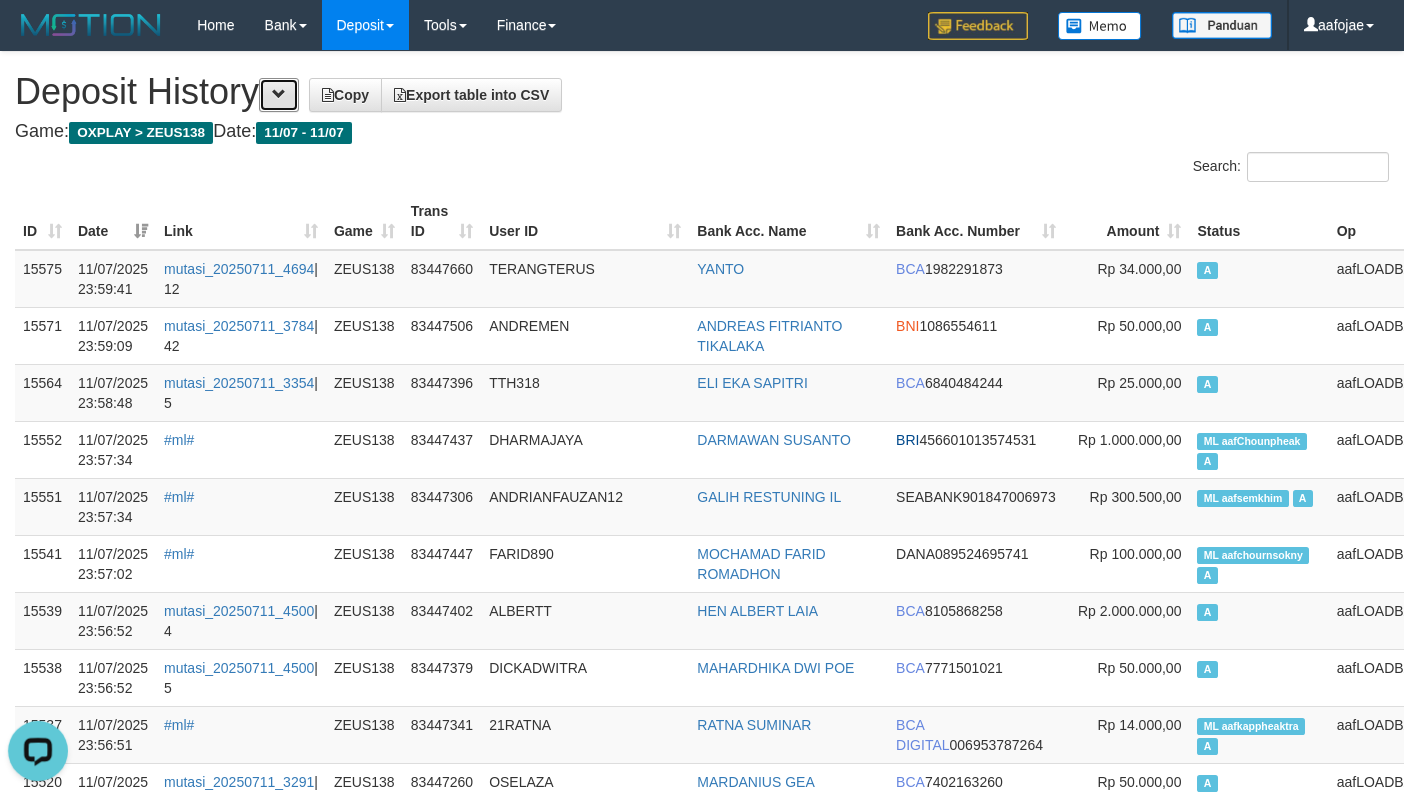 drag, startPoint x: 288, startPoint y: 98, endPoint x: 321, endPoint y: 381, distance: 284.91754 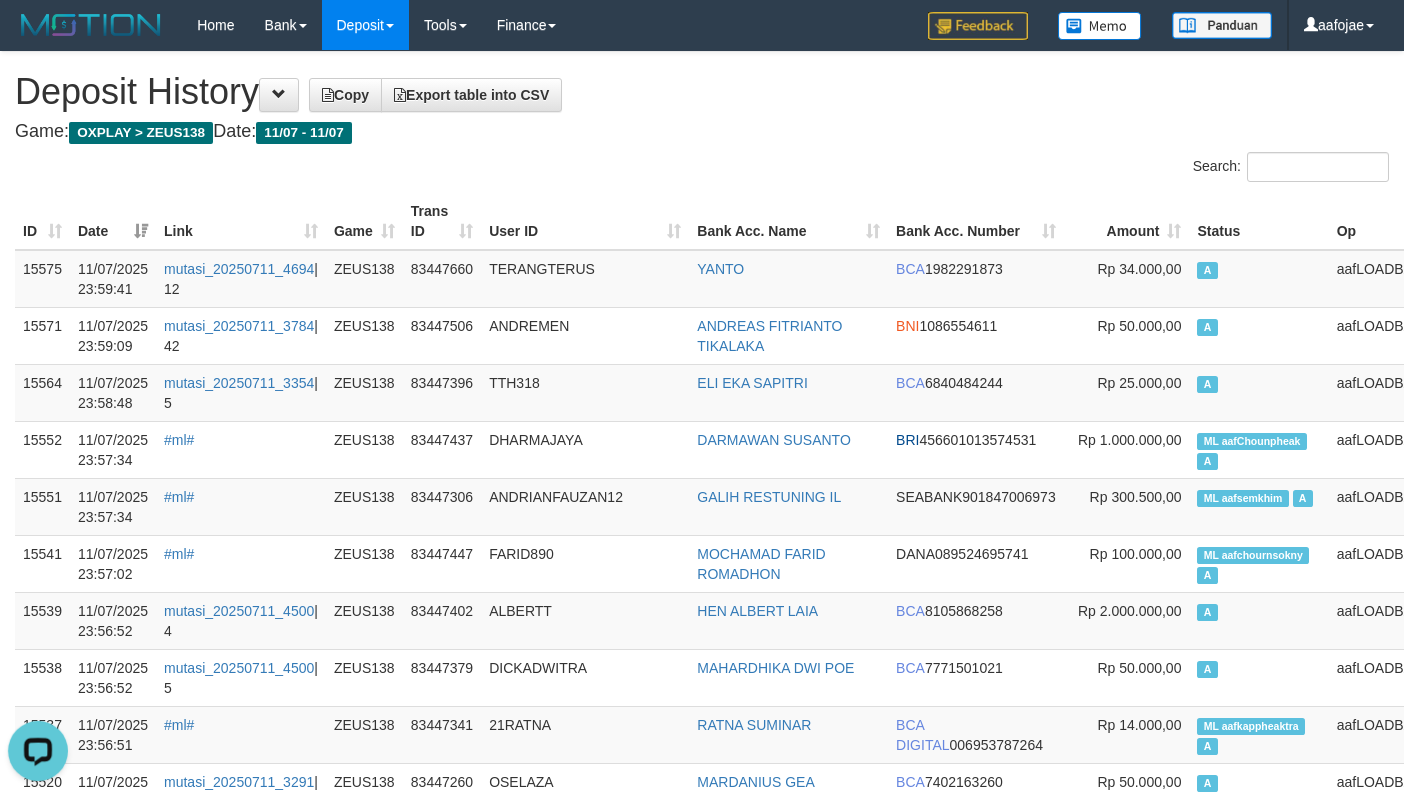 click on "*" at bounding box center (0, 0) 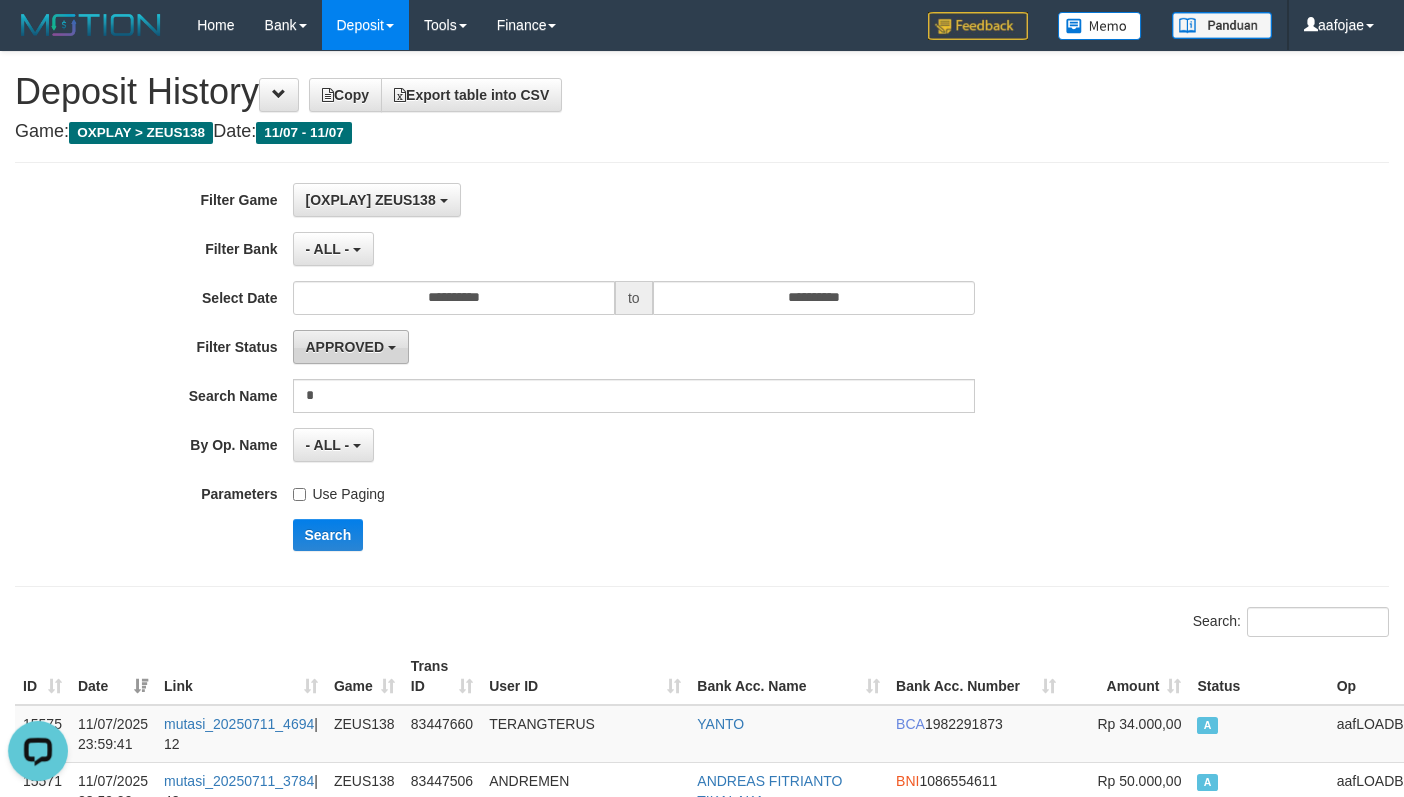 drag, startPoint x: 332, startPoint y: 358, endPoint x: 374, endPoint y: 373, distance: 44.598206 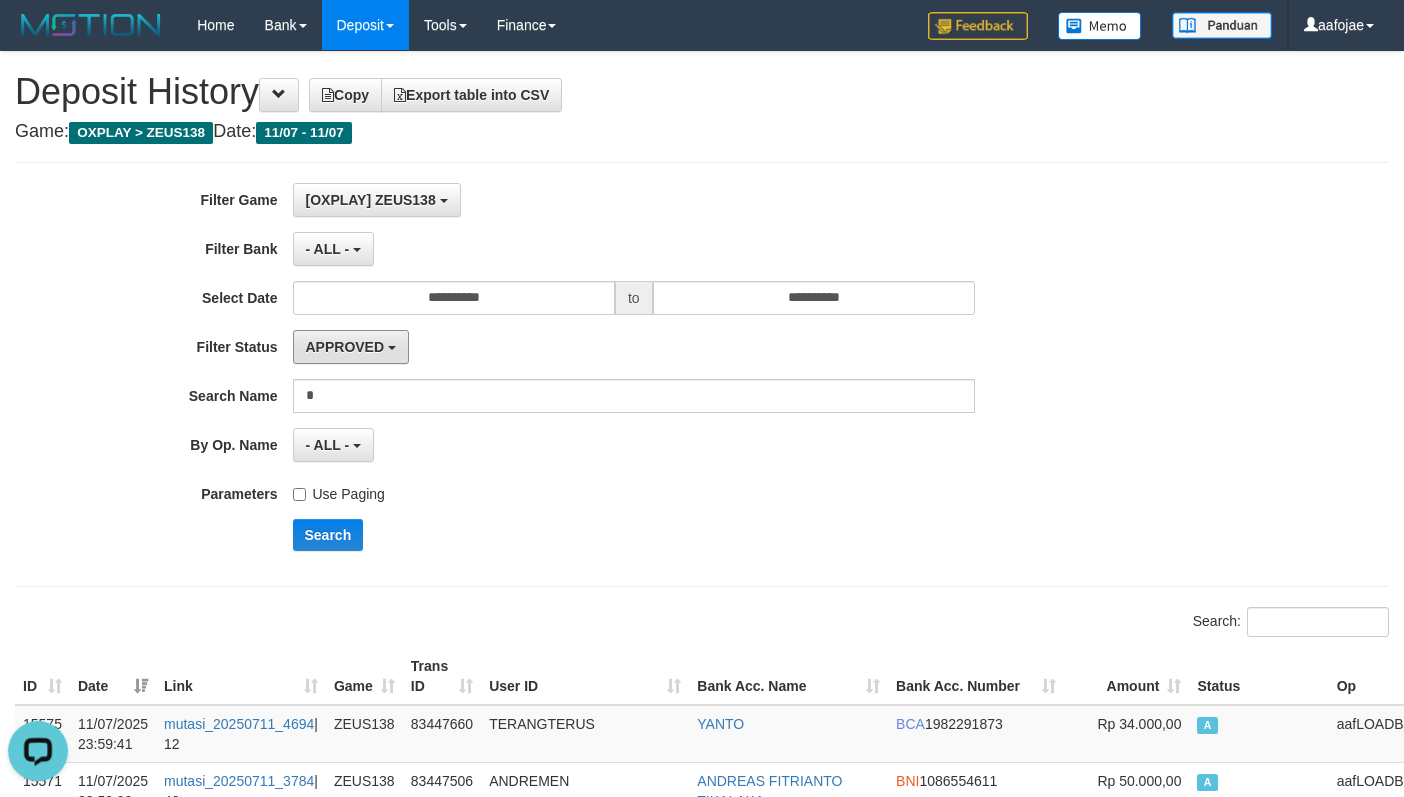 click on "APPROVED" at bounding box center [345, 347] 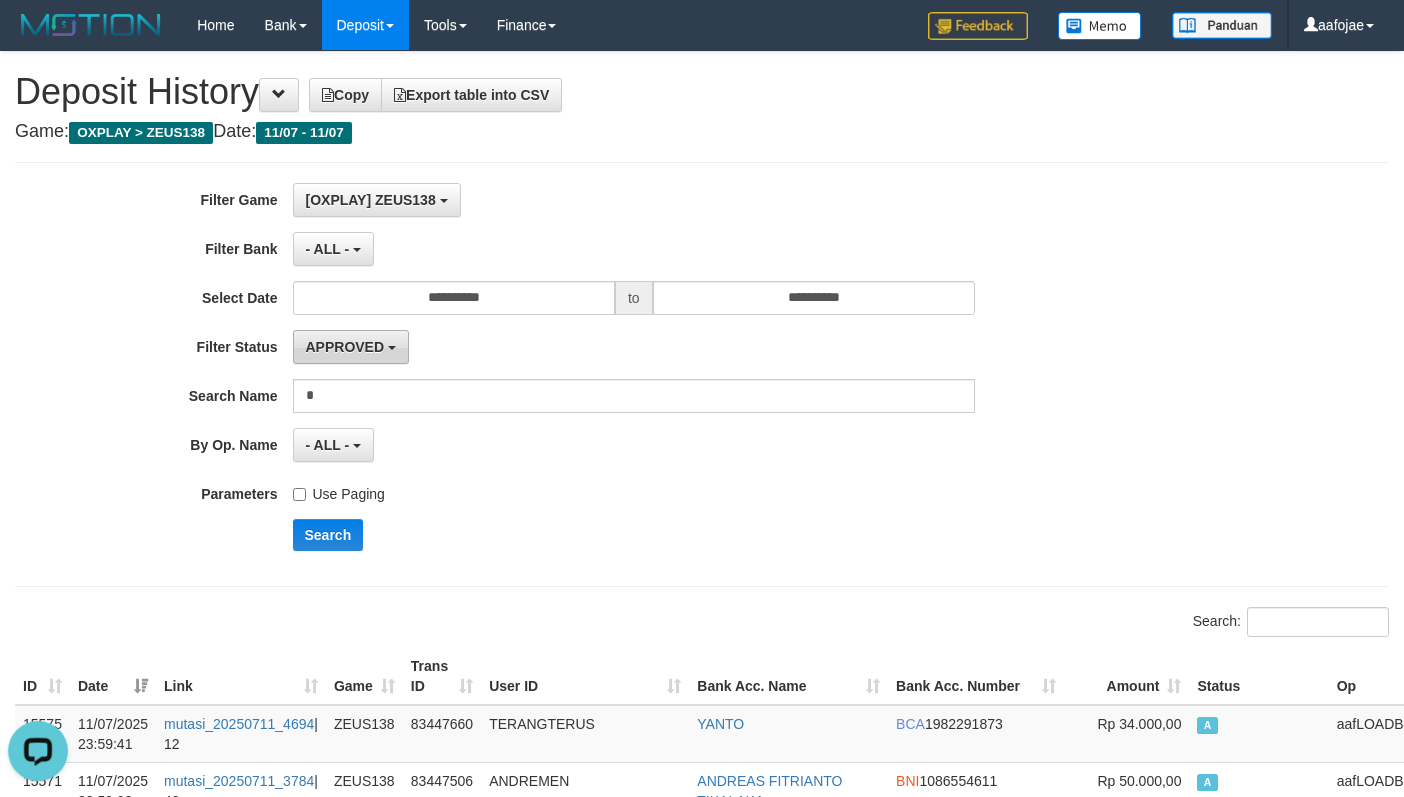 click on "APPROVED" at bounding box center (345, 347) 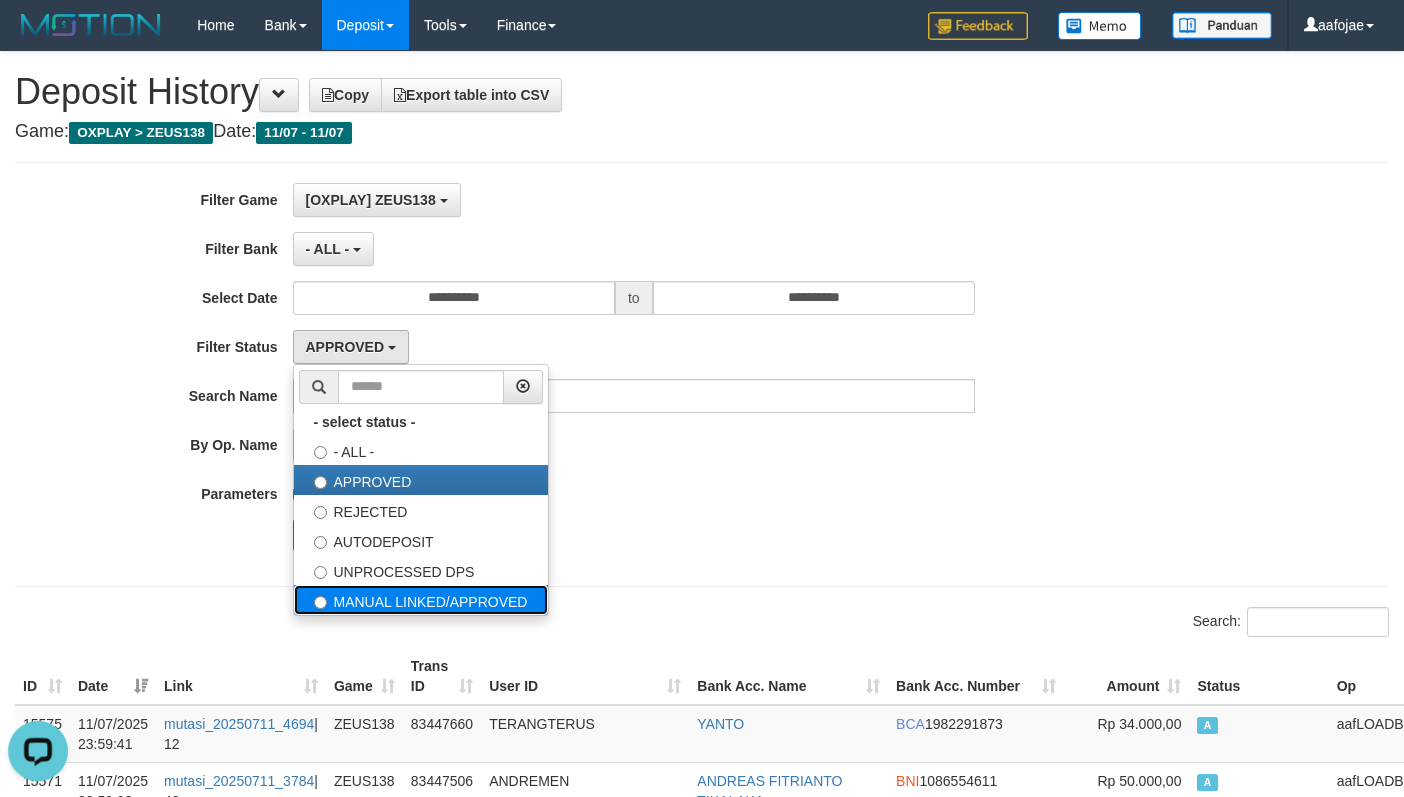 click on "MANUAL LINKED/APPROVED" at bounding box center [421, 600] 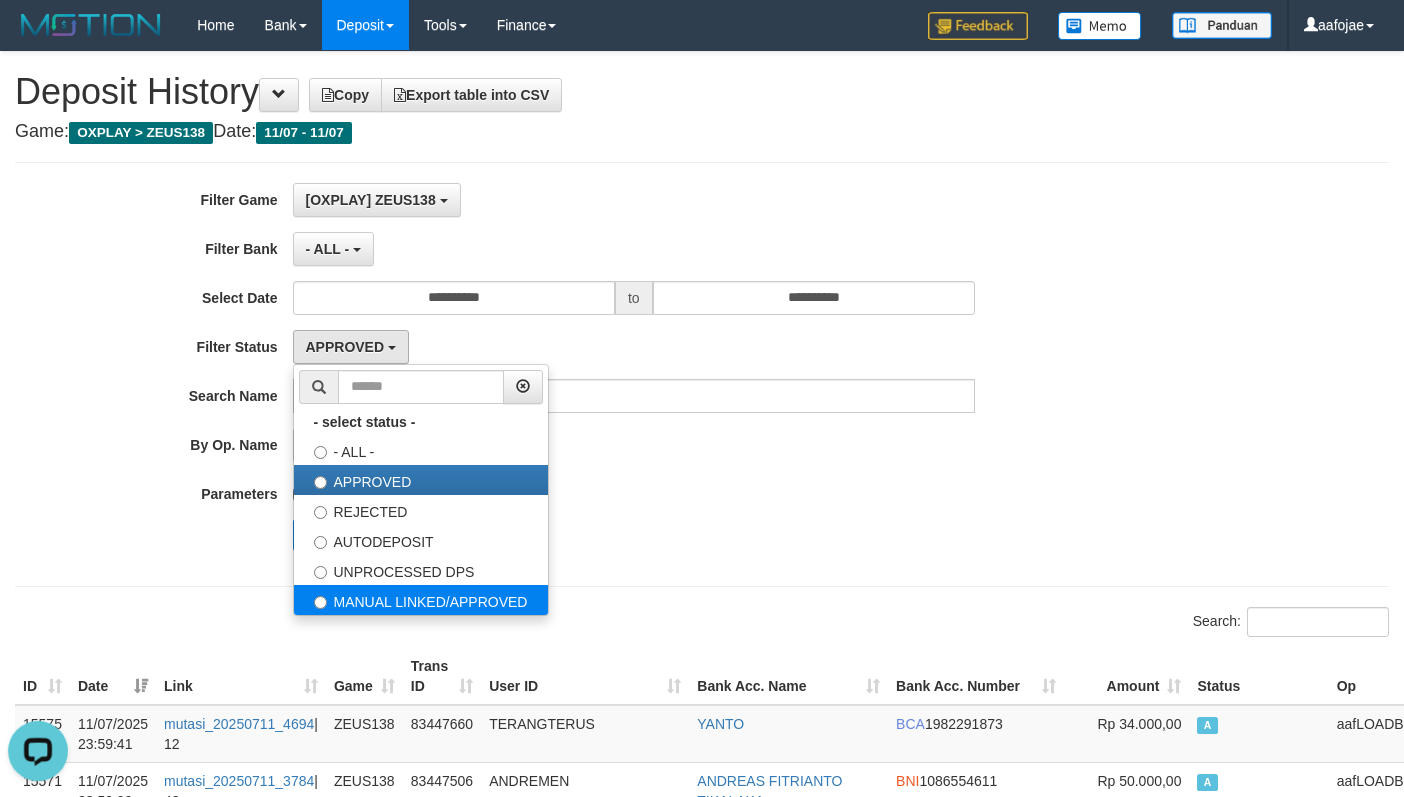 select on "**" 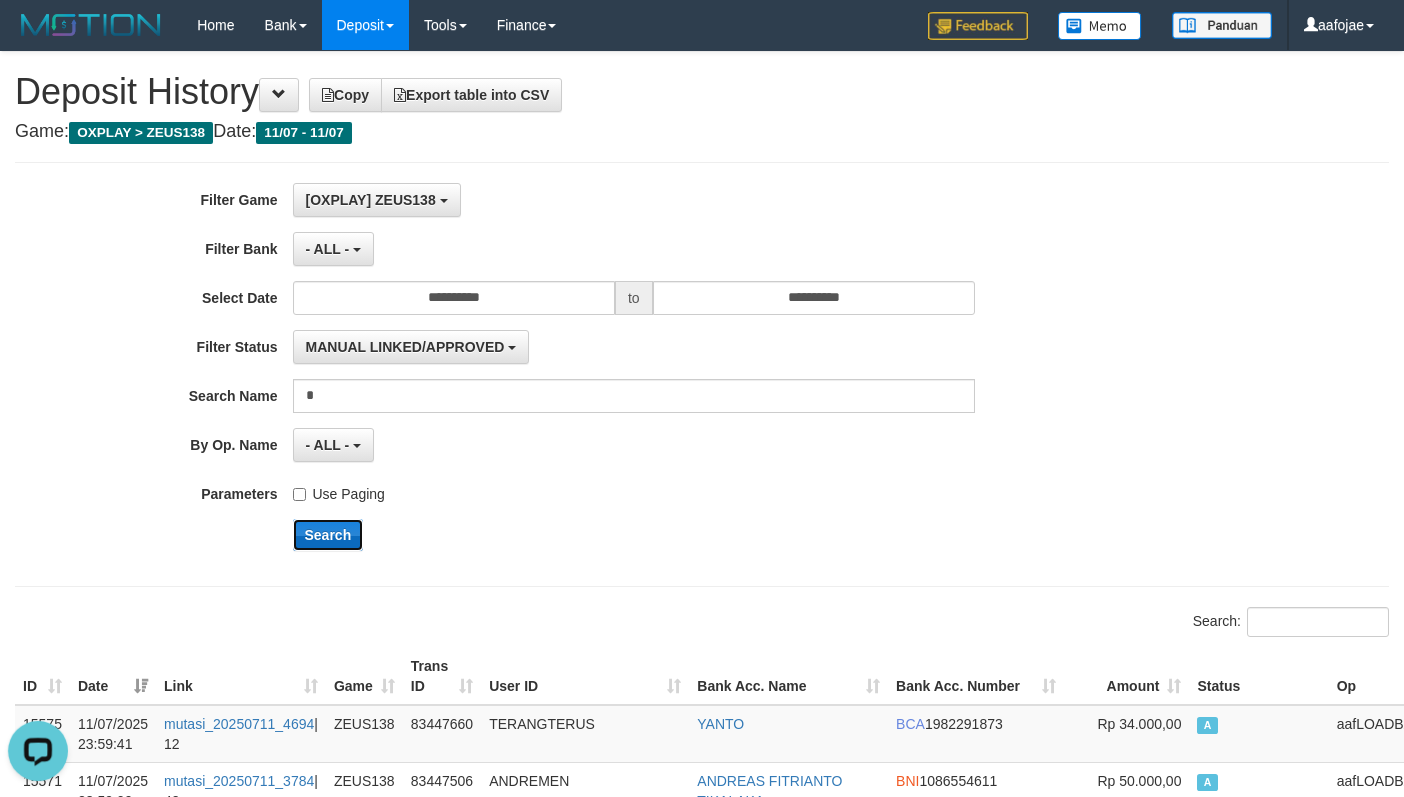 click on "Search" at bounding box center [328, 535] 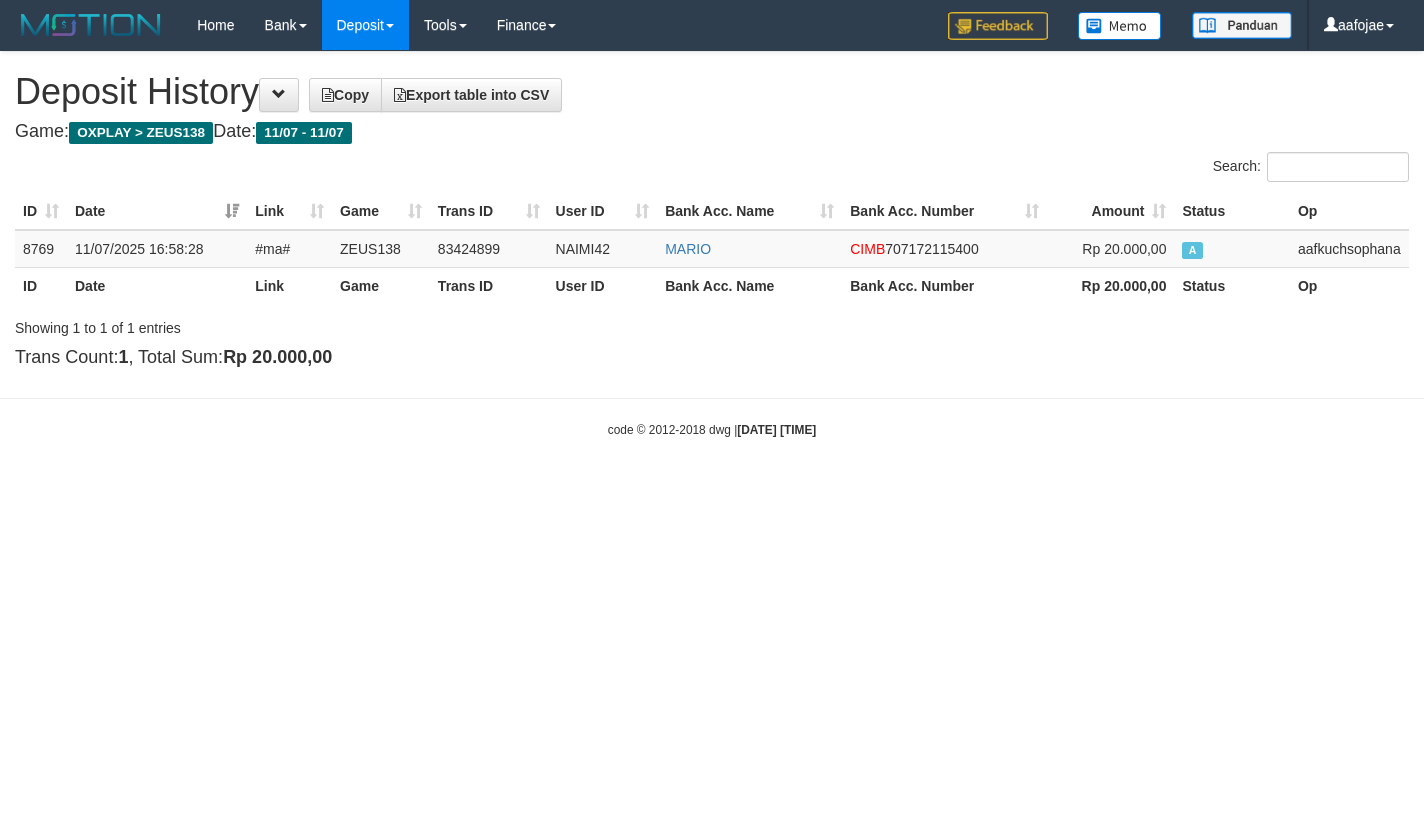scroll, scrollTop: 0, scrollLeft: 0, axis: both 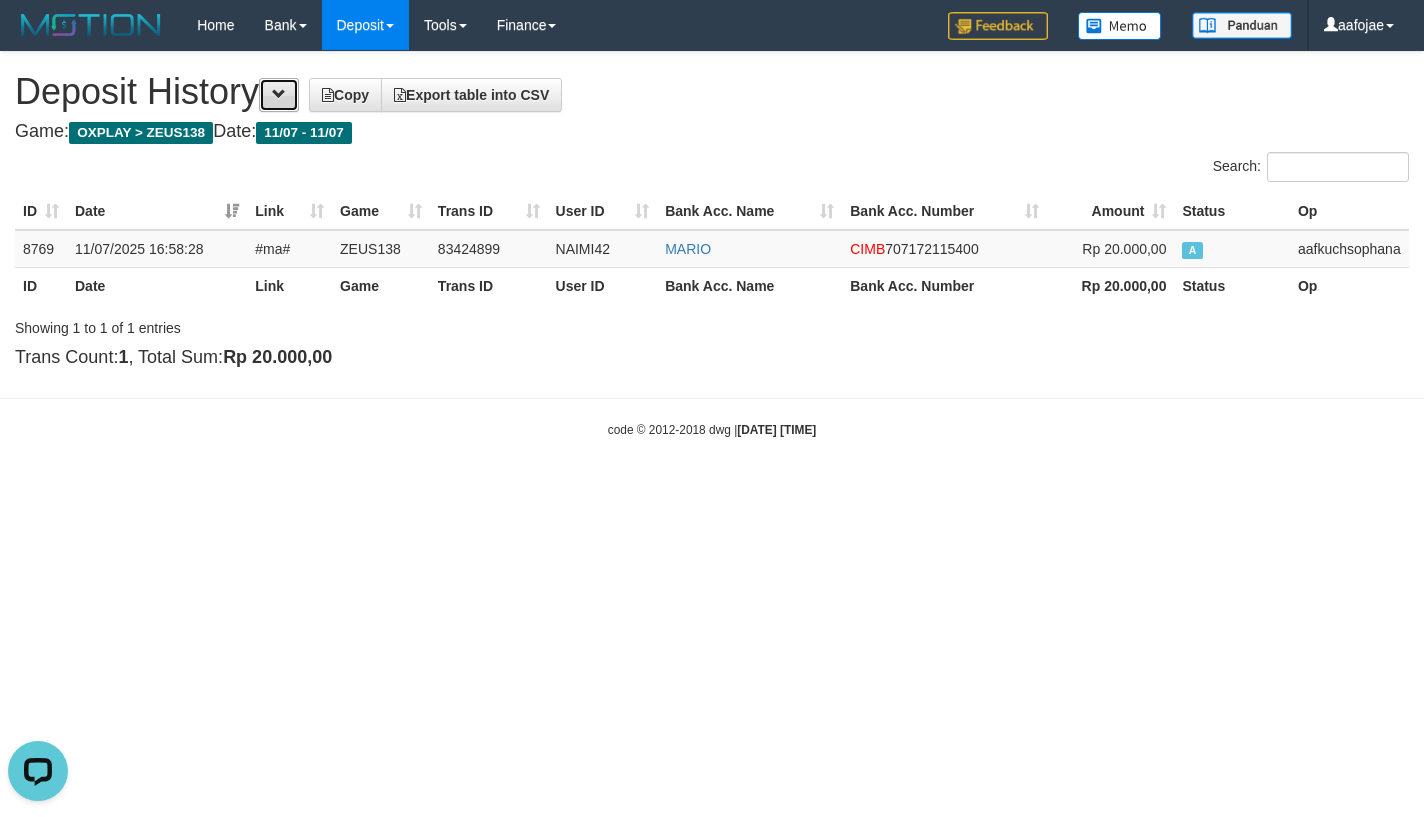 click at bounding box center (279, 94) 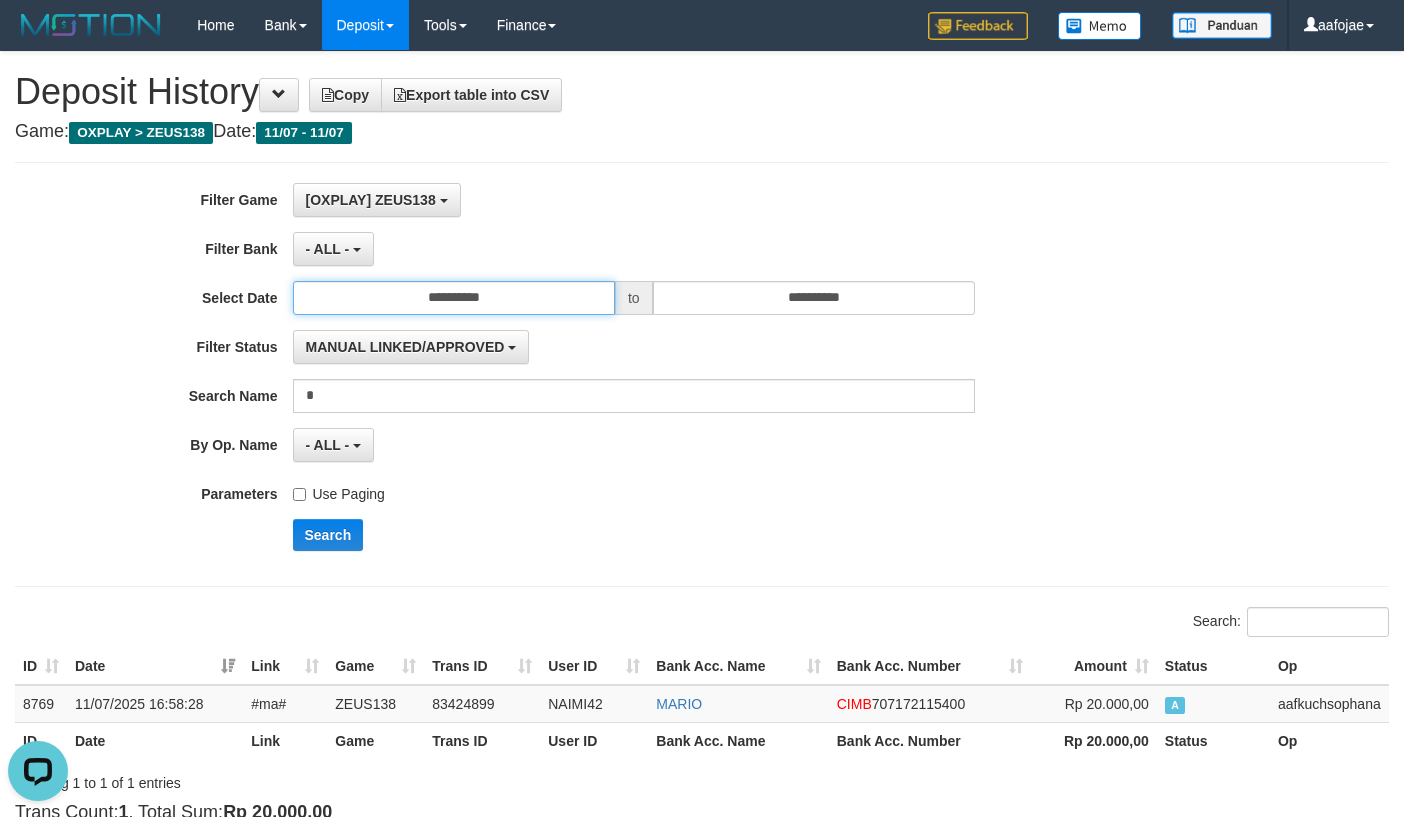 drag, startPoint x: 506, startPoint y: 305, endPoint x: 505, endPoint y: 316, distance: 11.045361 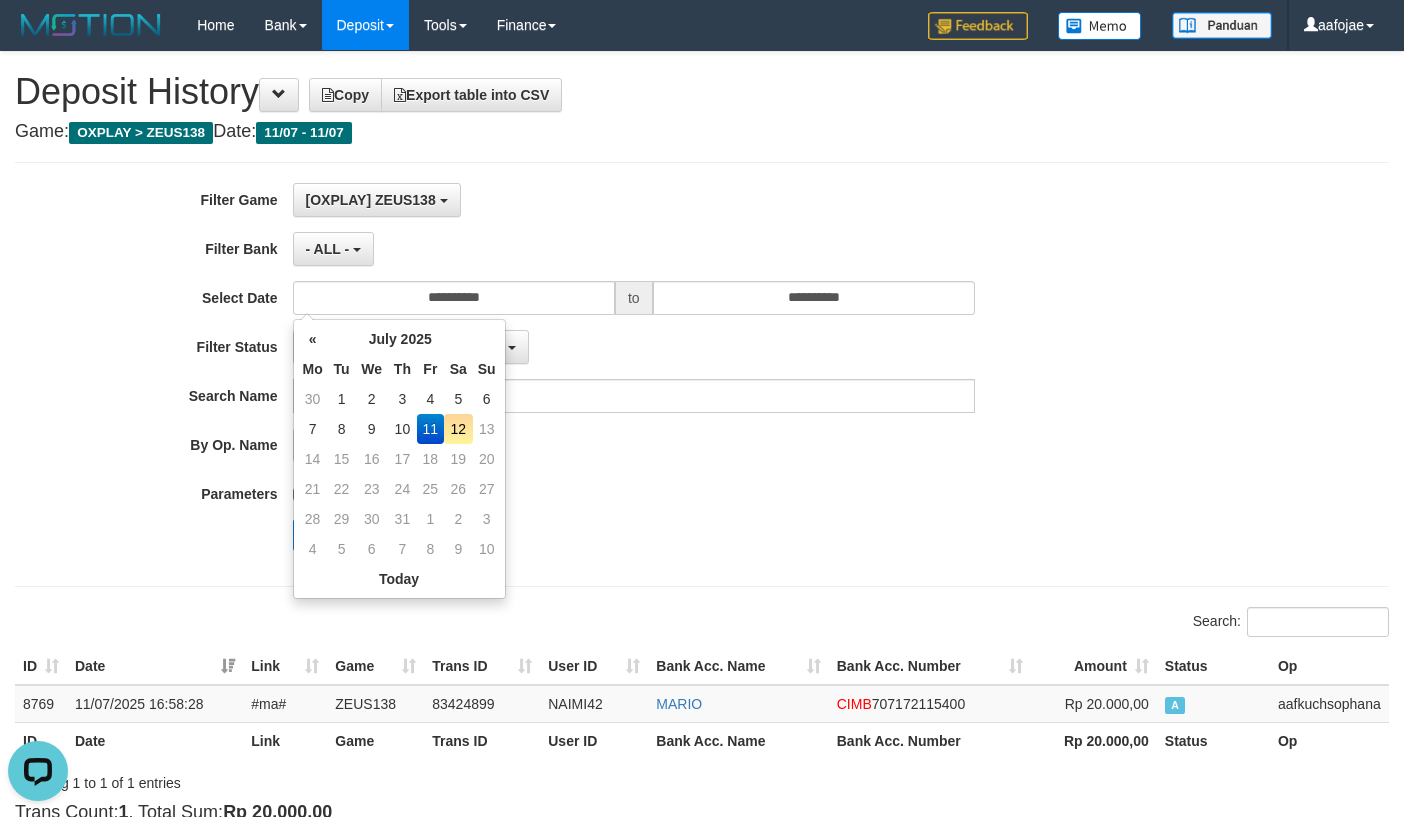 click on "12" at bounding box center (458, 429) 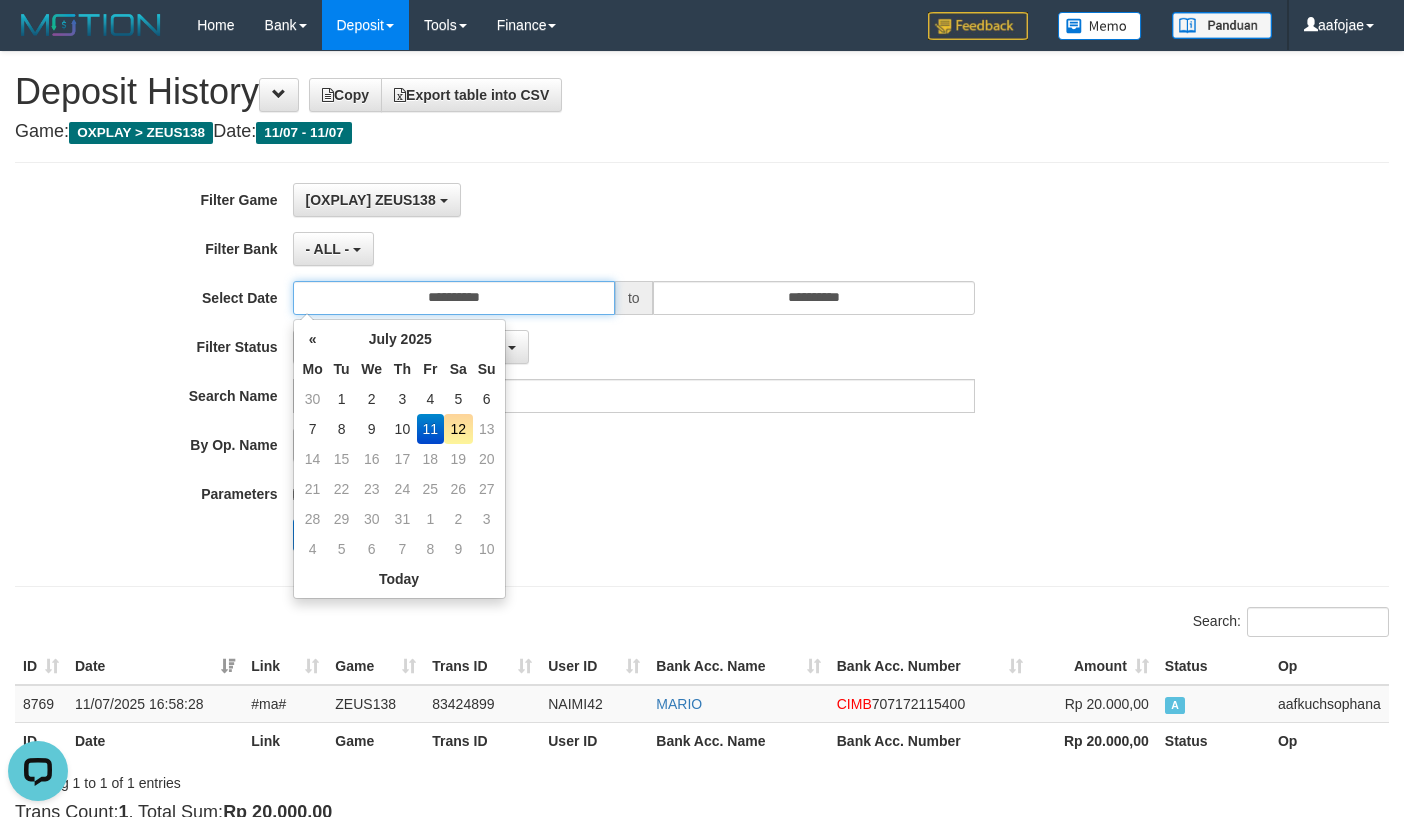 type on "**********" 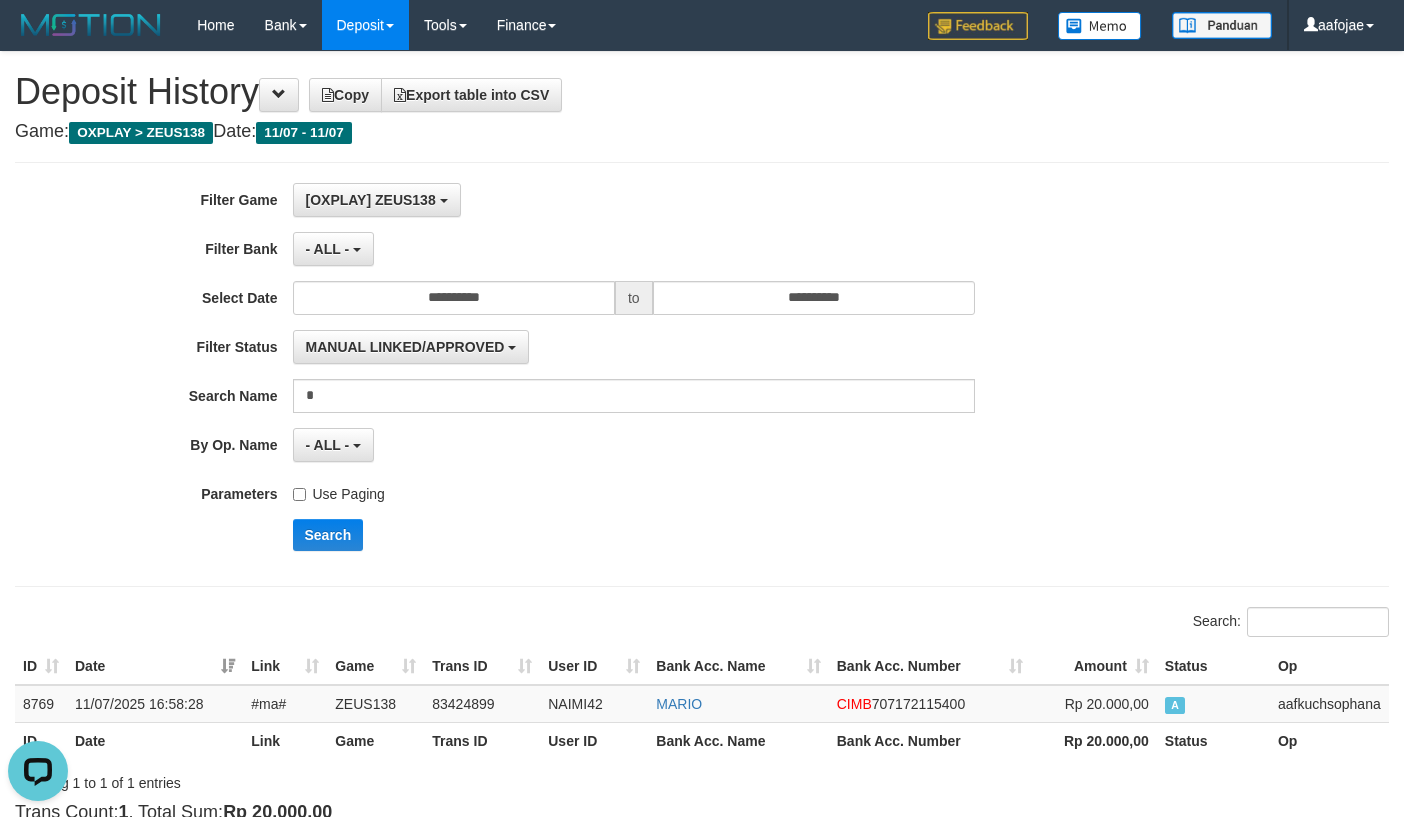 drag, startPoint x: 572, startPoint y: 474, endPoint x: 560, endPoint y: 484, distance: 15.6205 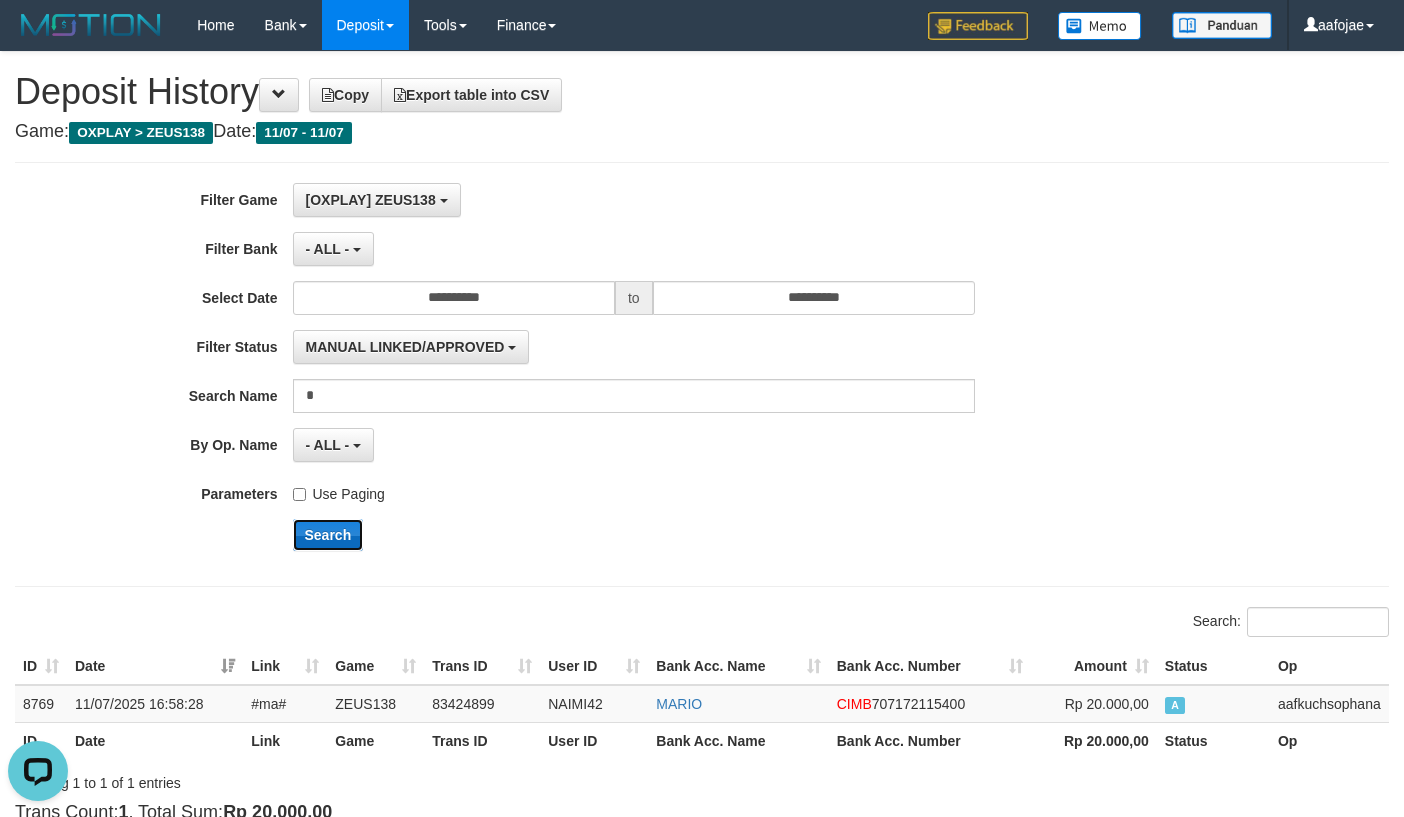 click on "Search" at bounding box center [328, 535] 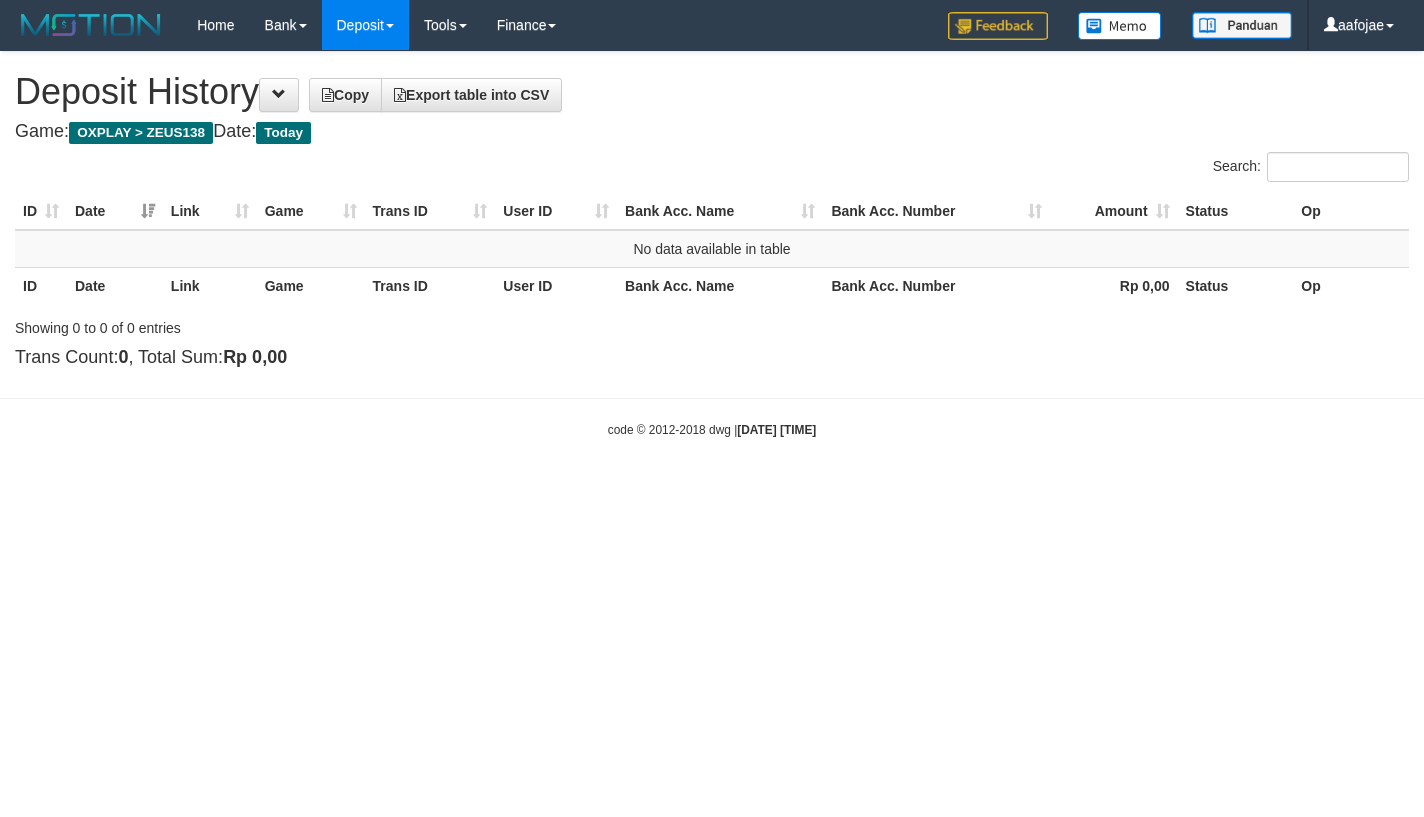 scroll, scrollTop: 0, scrollLeft: 0, axis: both 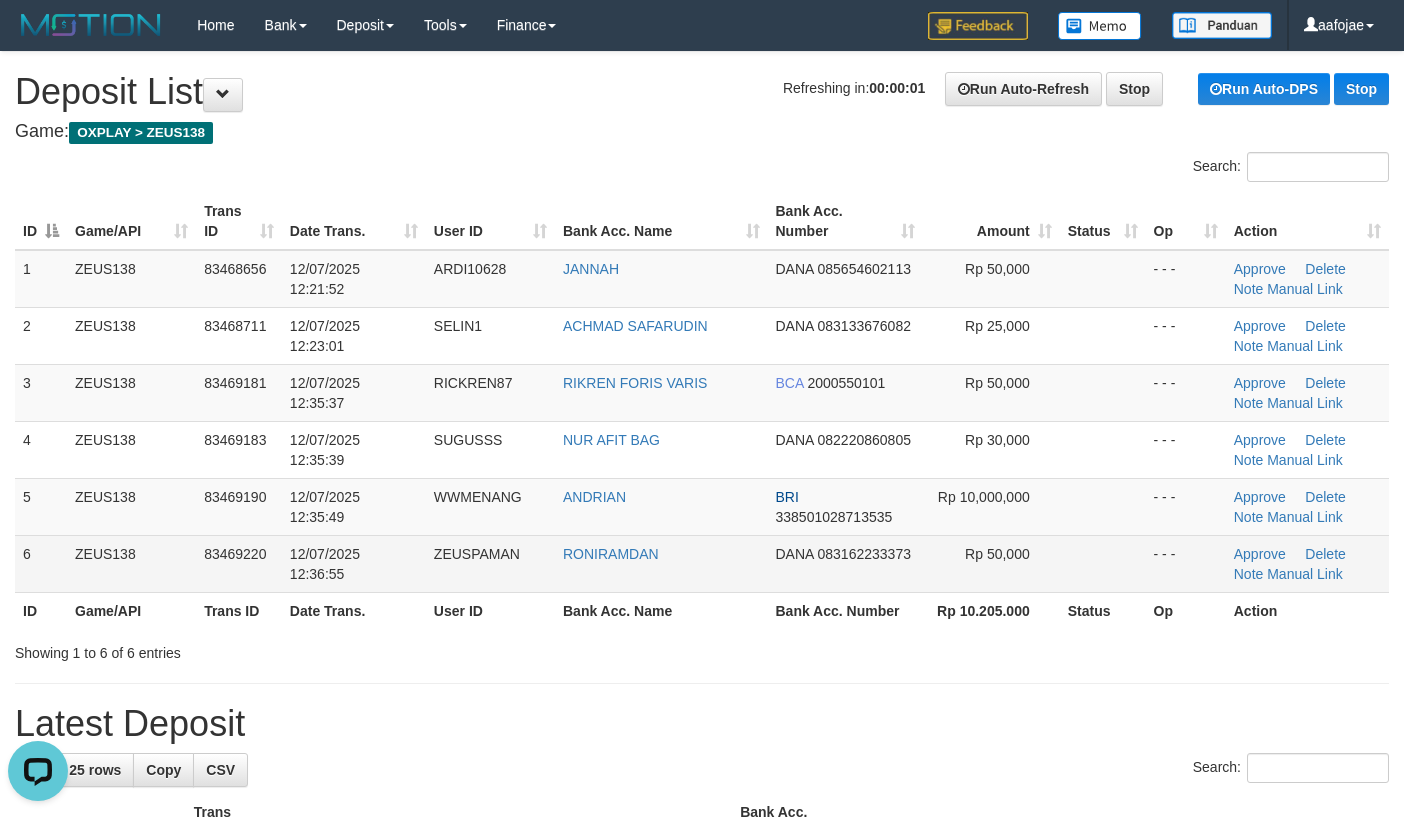click on "**********" at bounding box center (702, 1221) 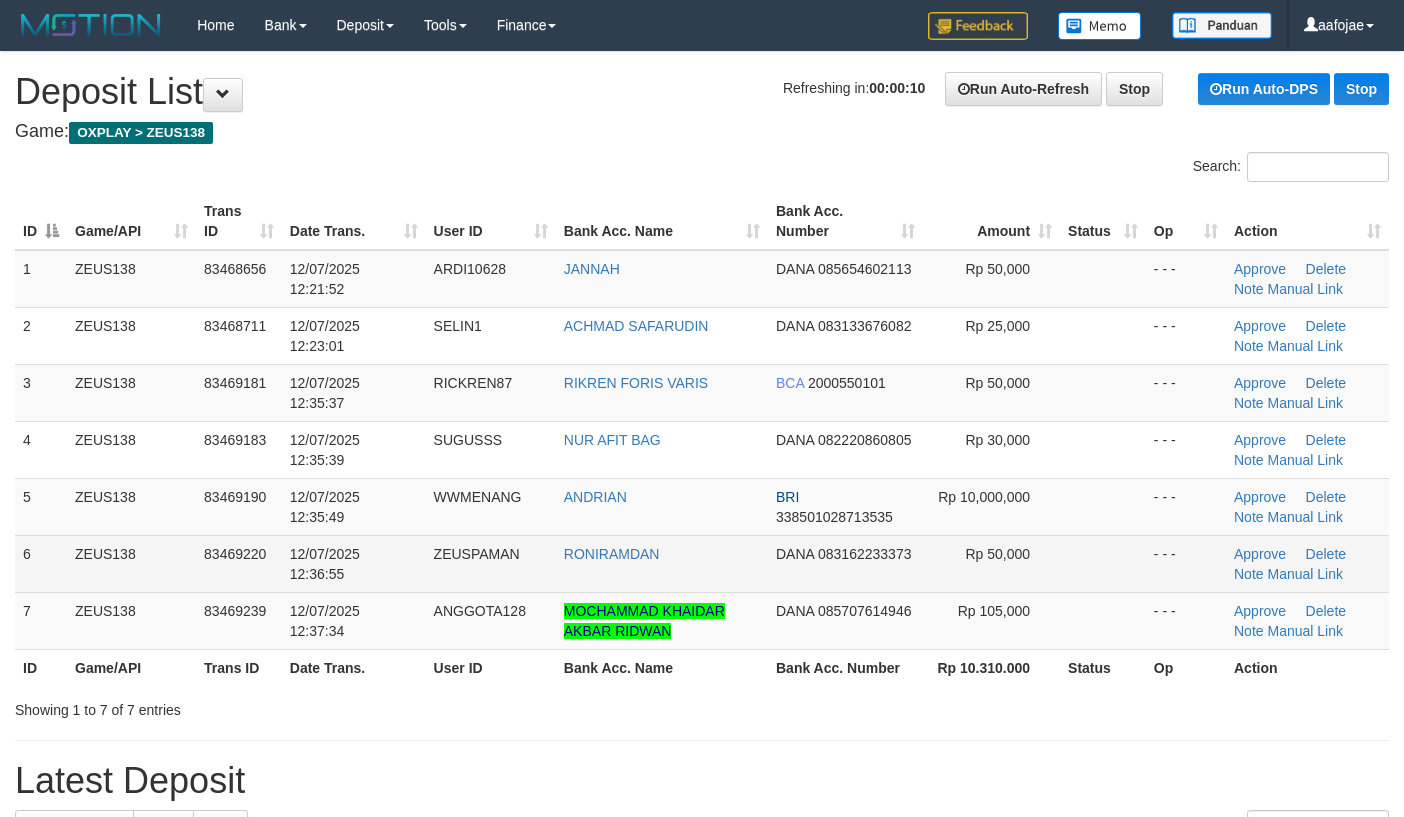 scroll, scrollTop: 0, scrollLeft: 0, axis: both 